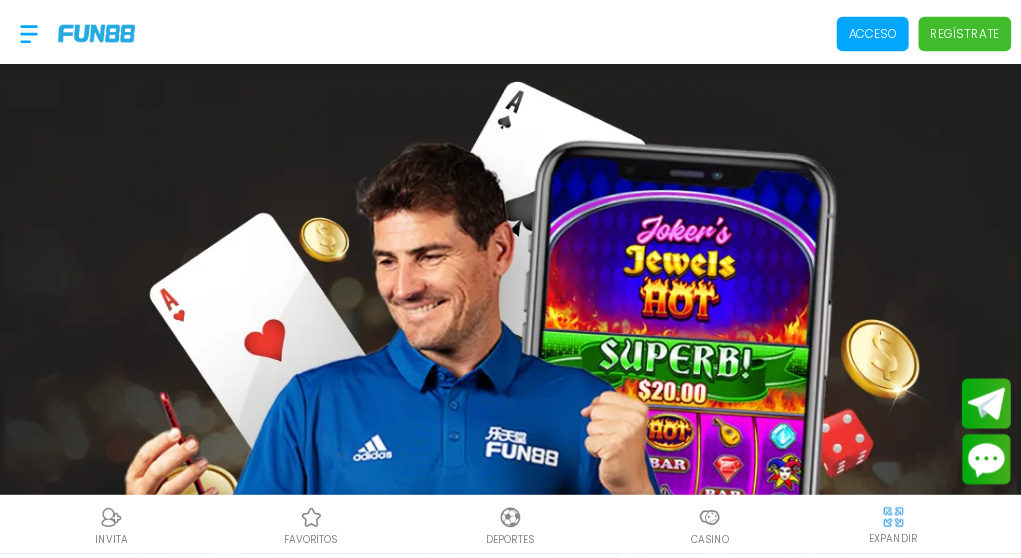 scroll, scrollTop: 0, scrollLeft: 0, axis: both 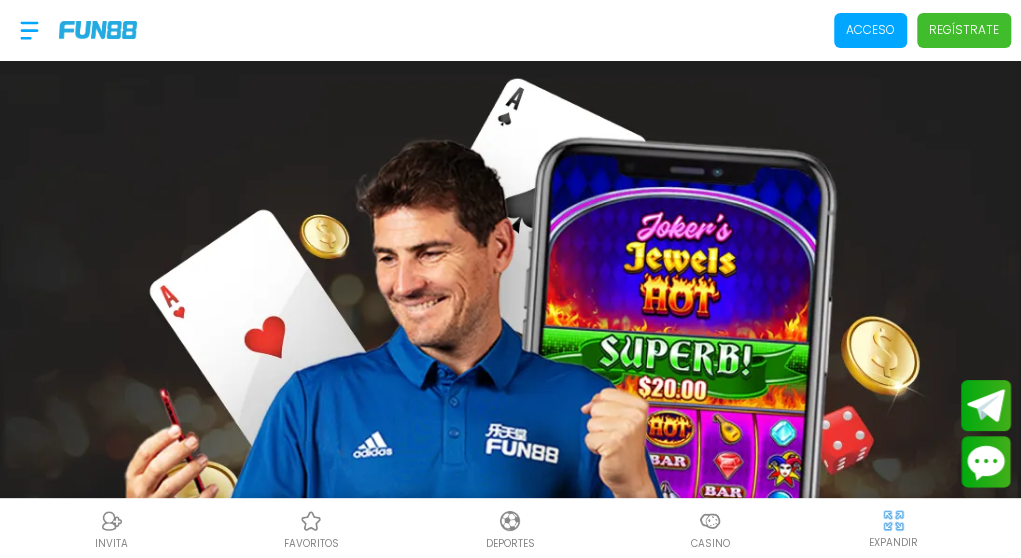 click on "Regístrate" at bounding box center (964, 30) 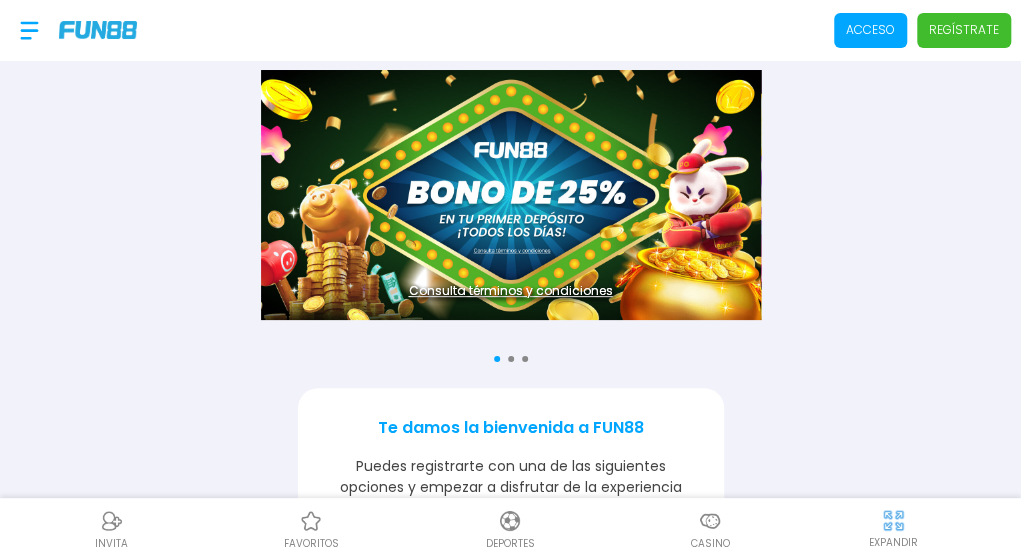 click on "Regístrate" at bounding box center [964, 30] 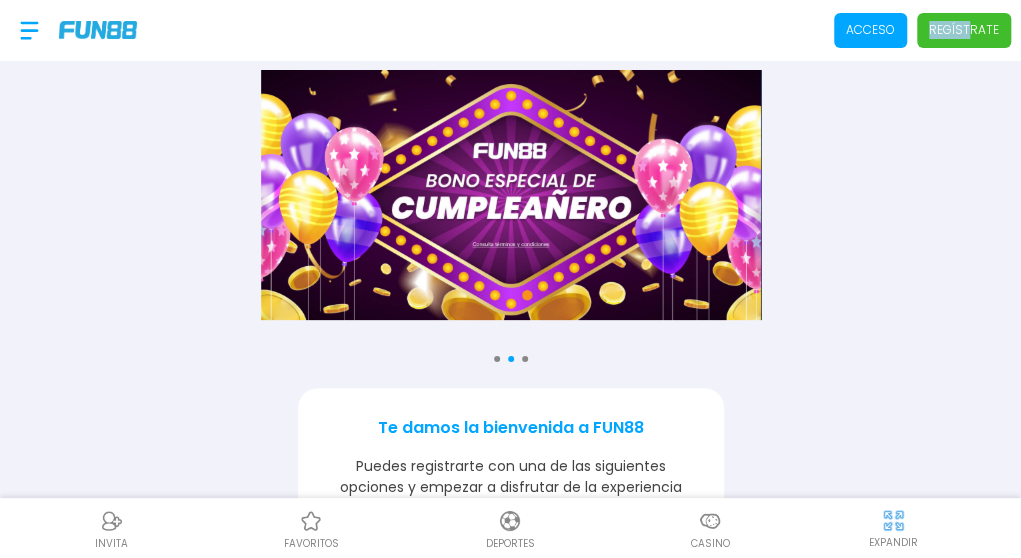 drag, startPoint x: 974, startPoint y: 38, endPoint x: 923, endPoint y: 37, distance: 51.009804 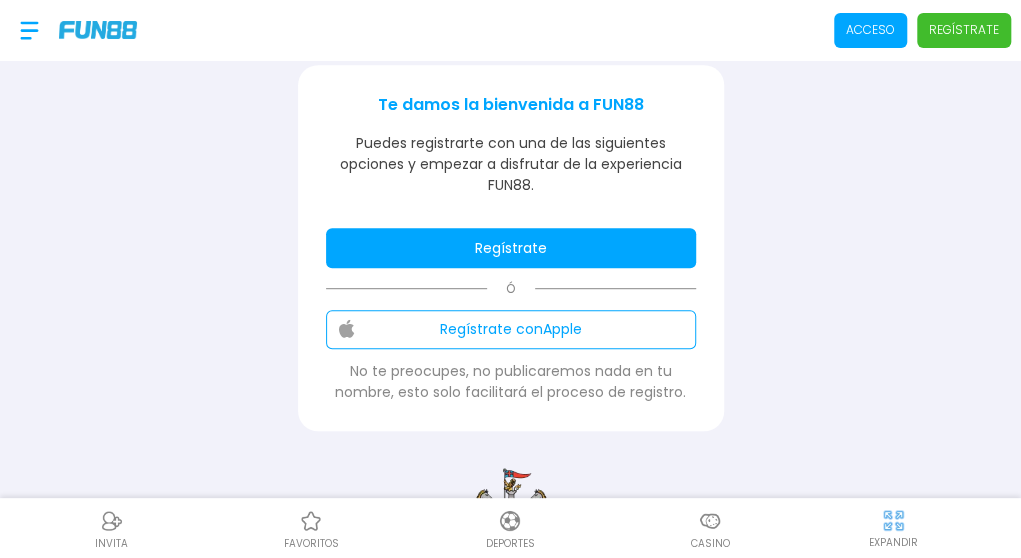 scroll, scrollTop: 361, scrollLeft: 0, axis: vertical 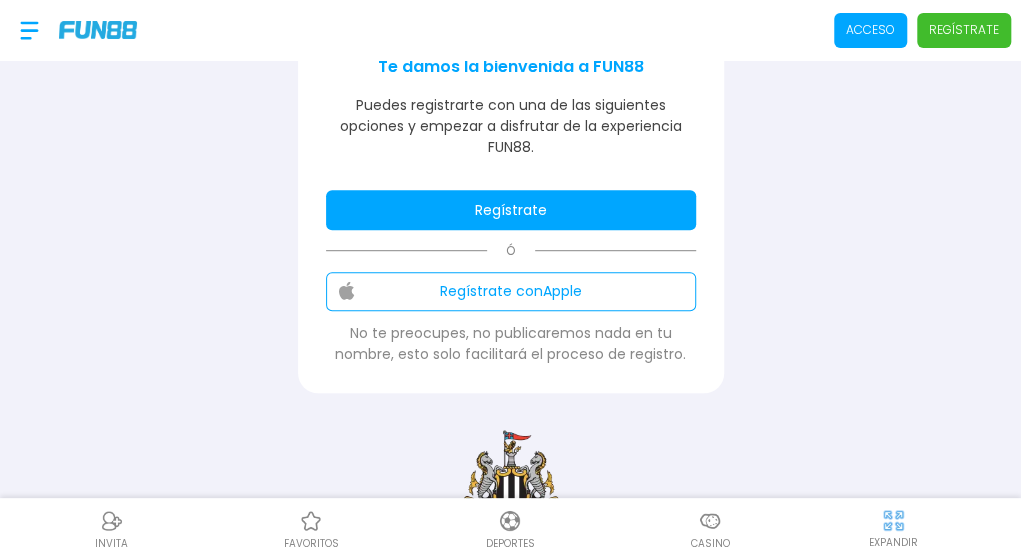click on "Regístrate" at bounding box center (511, 210) 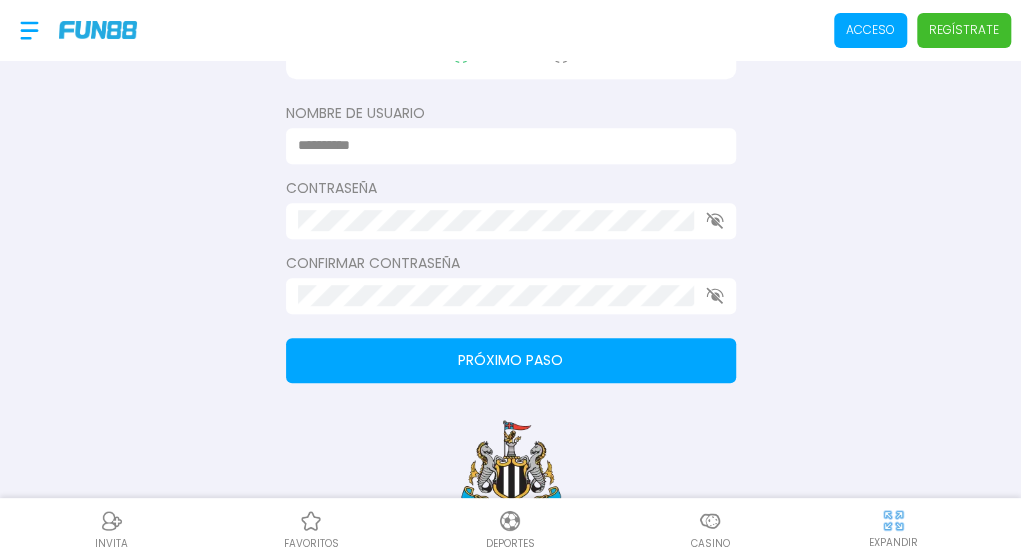 click at bounding box center (511, 146) 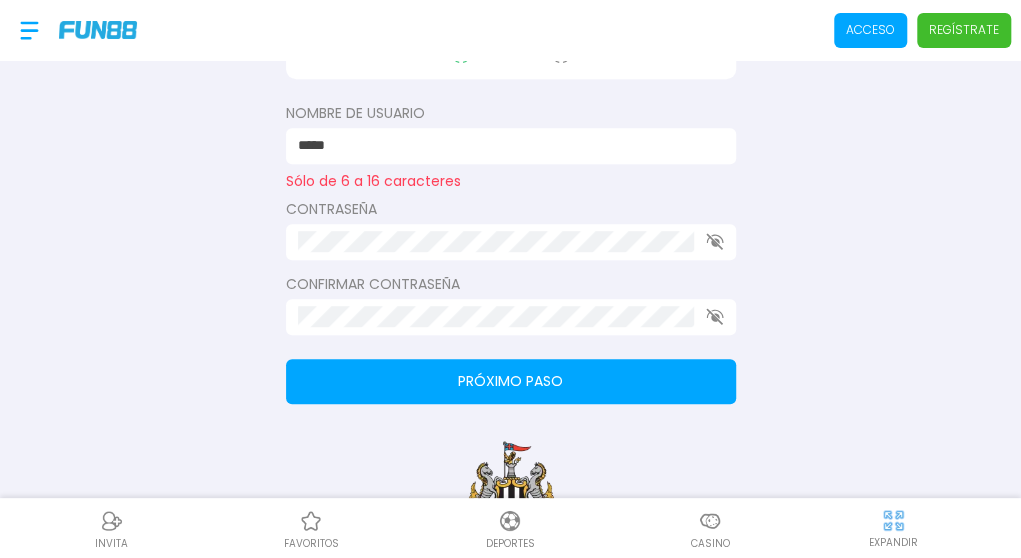 click on "Contraseña" at bounding box center (511, 229) 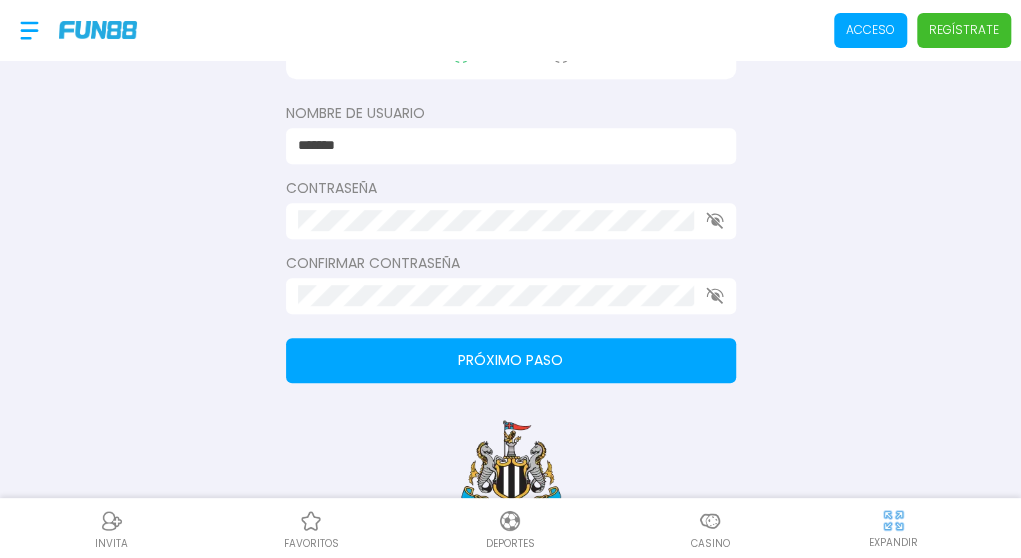 type on "*******" 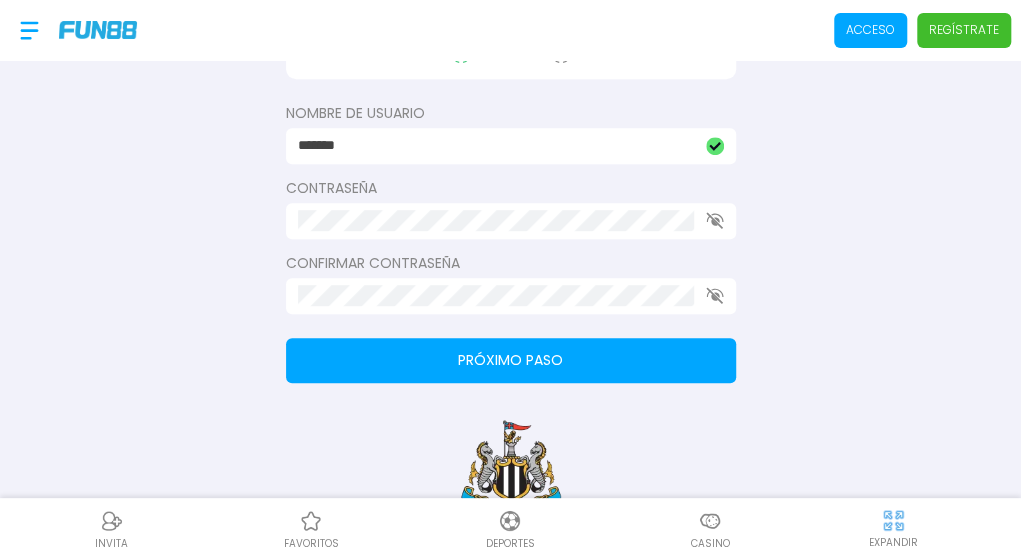 click 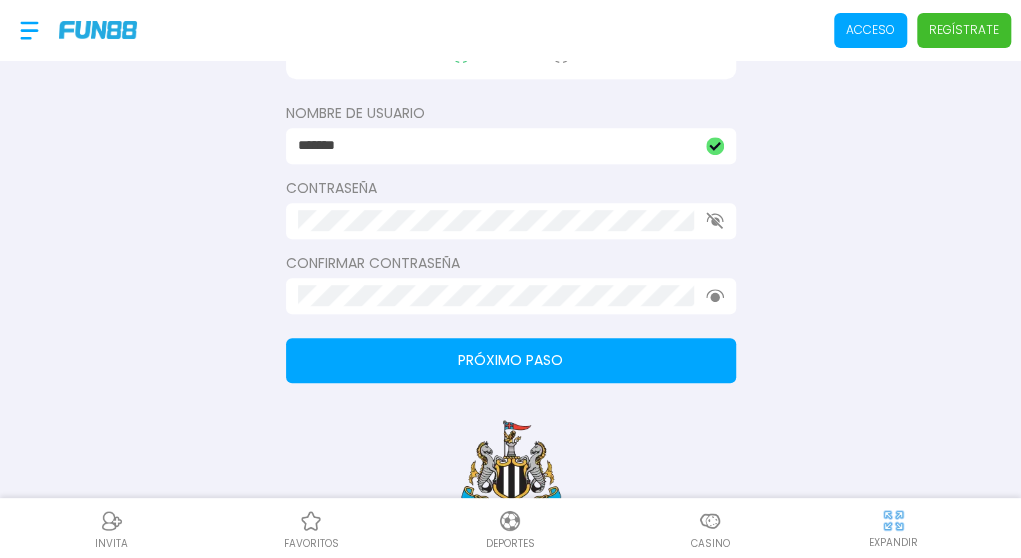 click at bounding box center [511, 221] 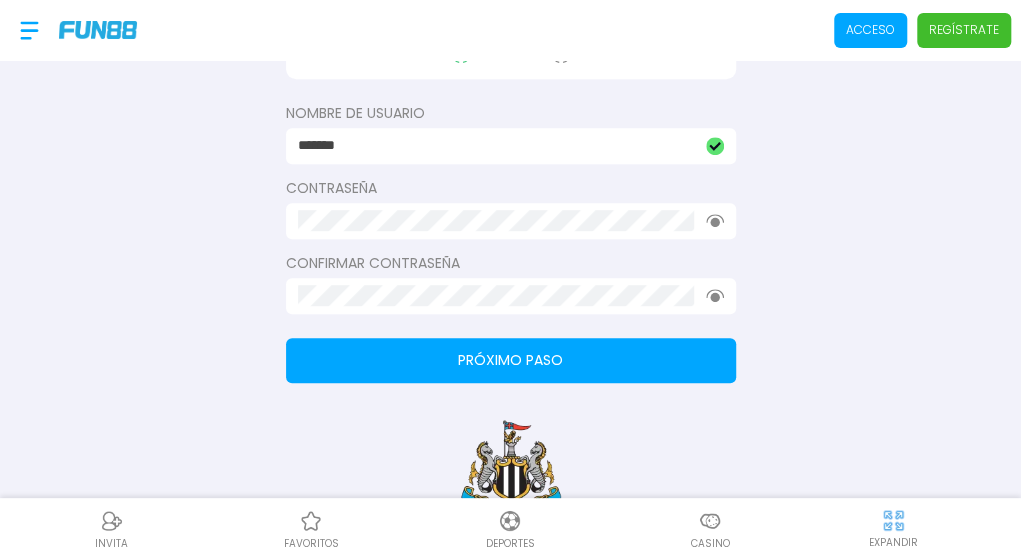 click at bounding box center (511, 296) 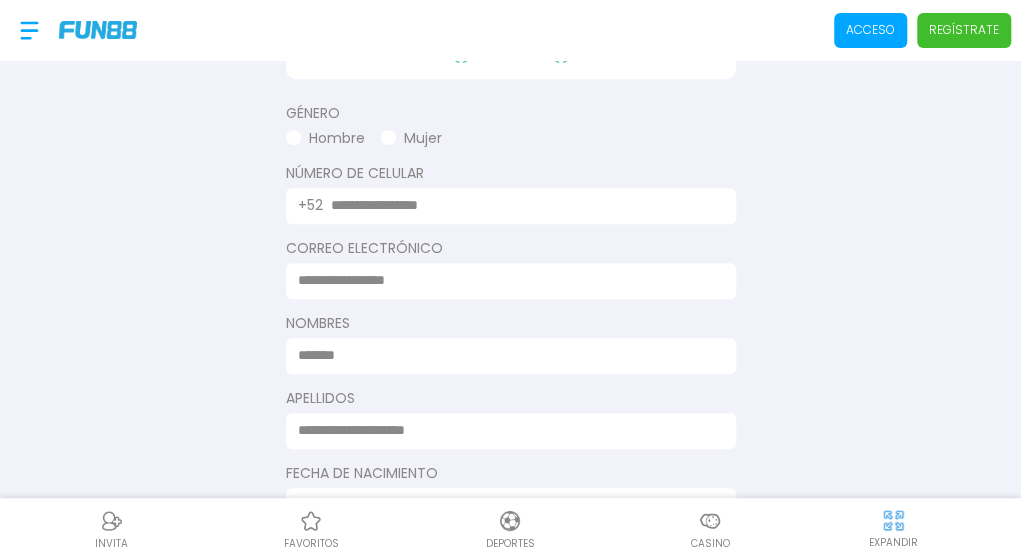 click at bounding box center [521, 205] 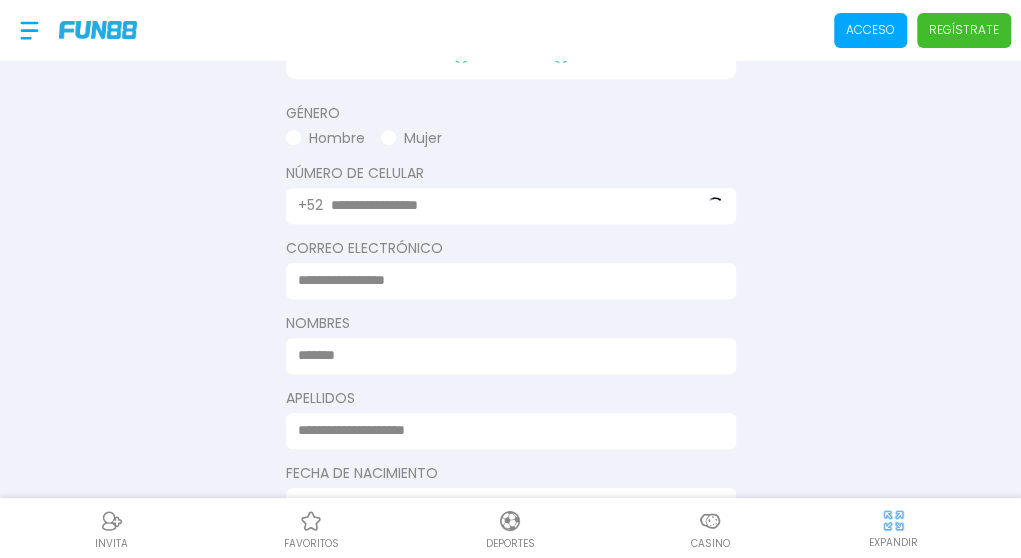 click at bounding box center (505, 280) 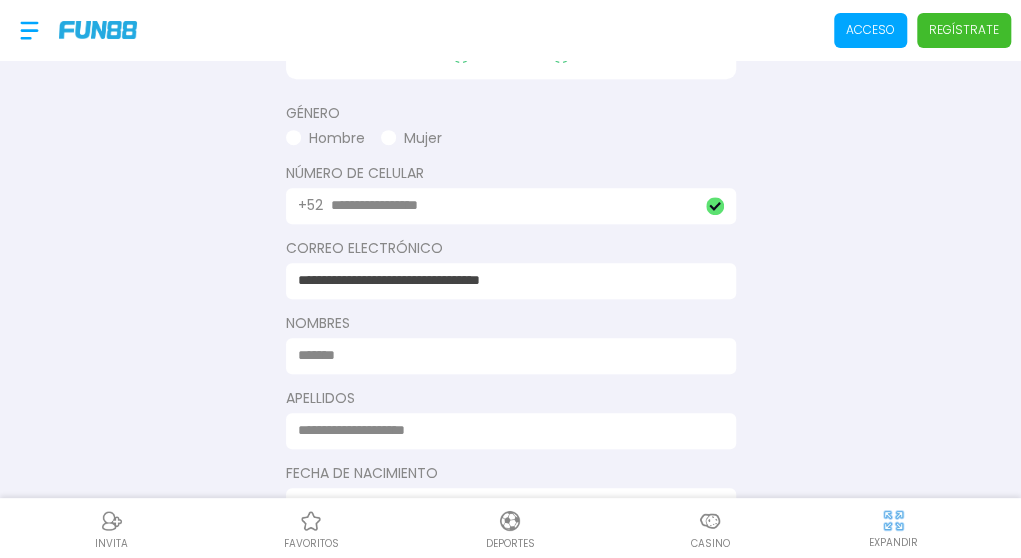 type on "**********" 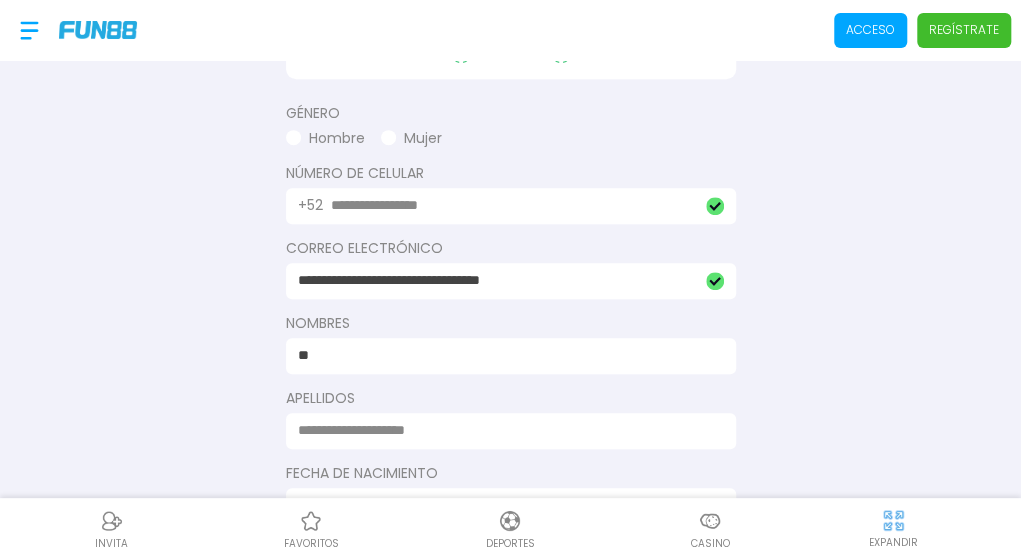 type on "*" 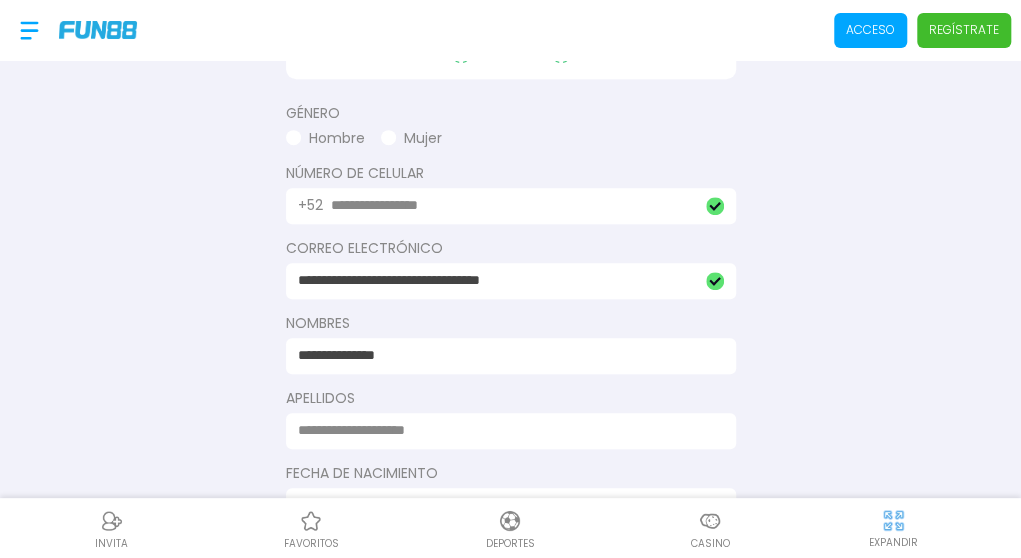 type on "**********" 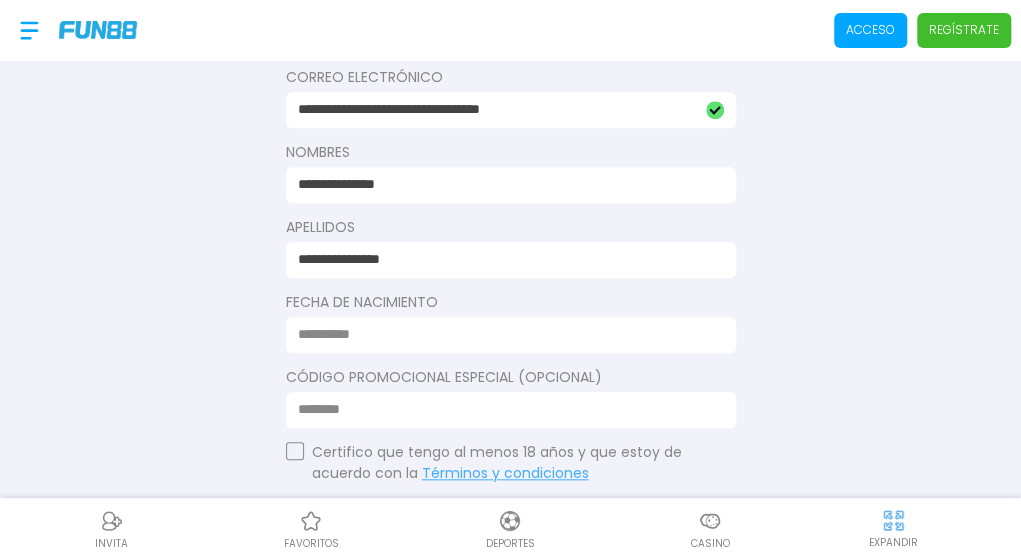 scroll, scrollTop: 533, scrollLeft: 0, axis: vertical 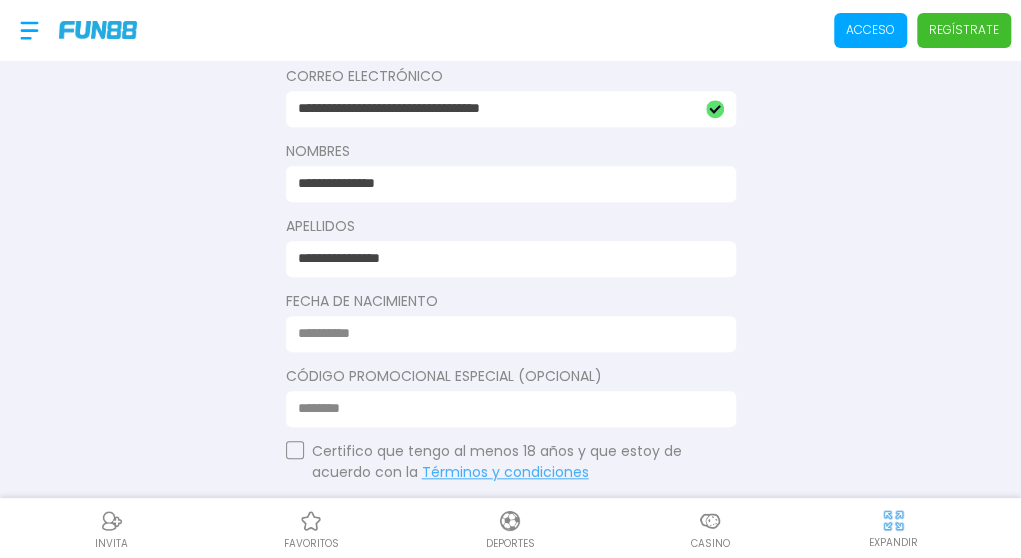 type on "**********" 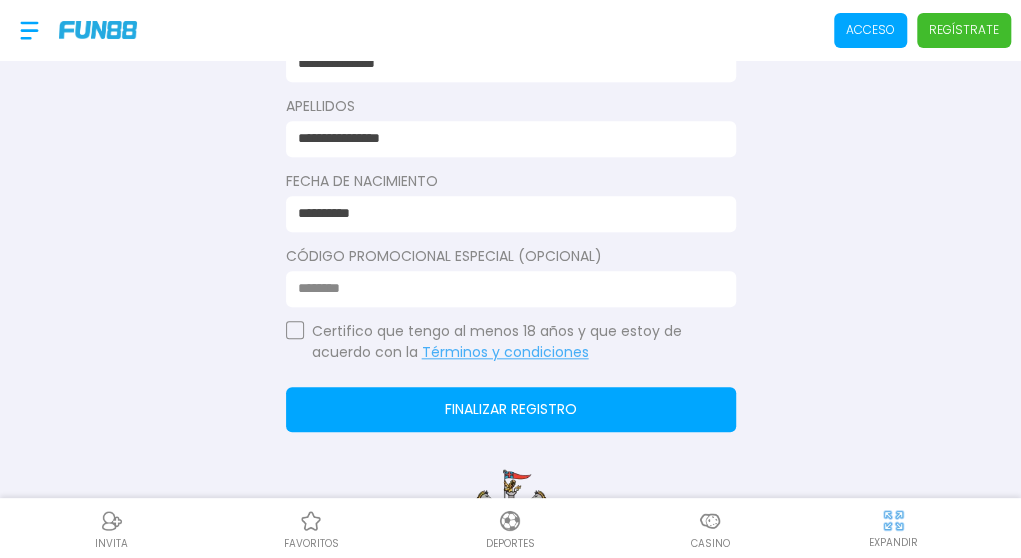 scroll, scrollTop: 655, scrollLeft: 0, axis: vertical 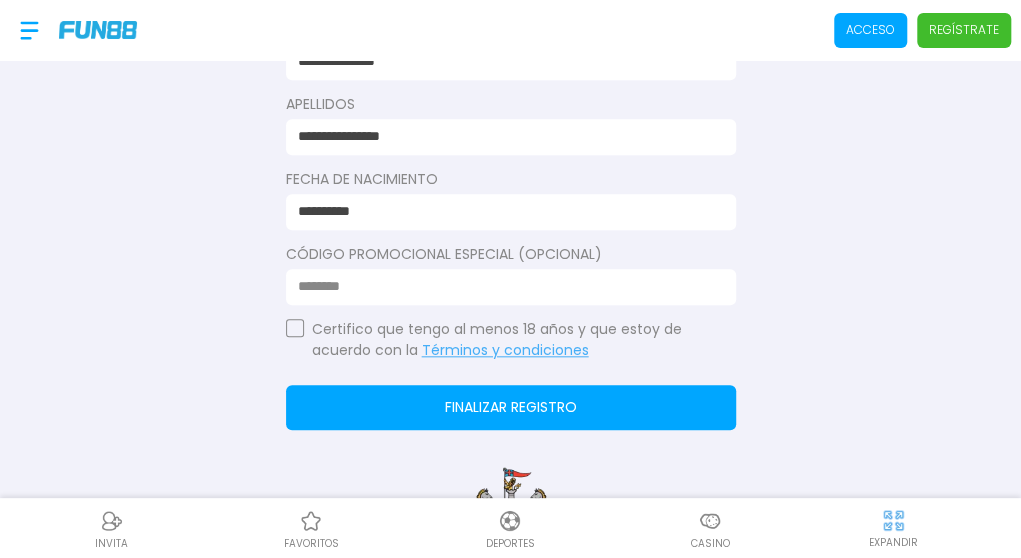 type on "**********" 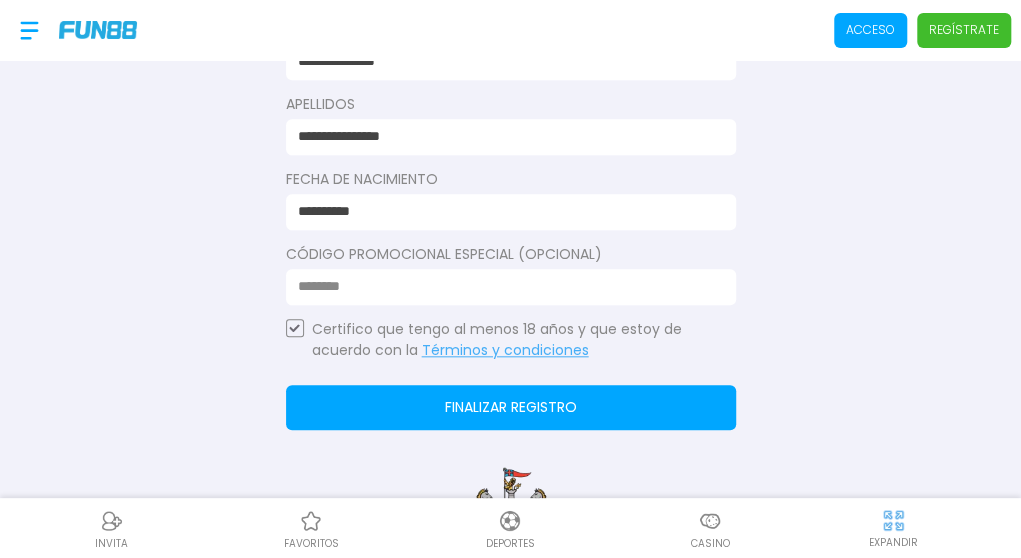 click on "Finalizar registro" 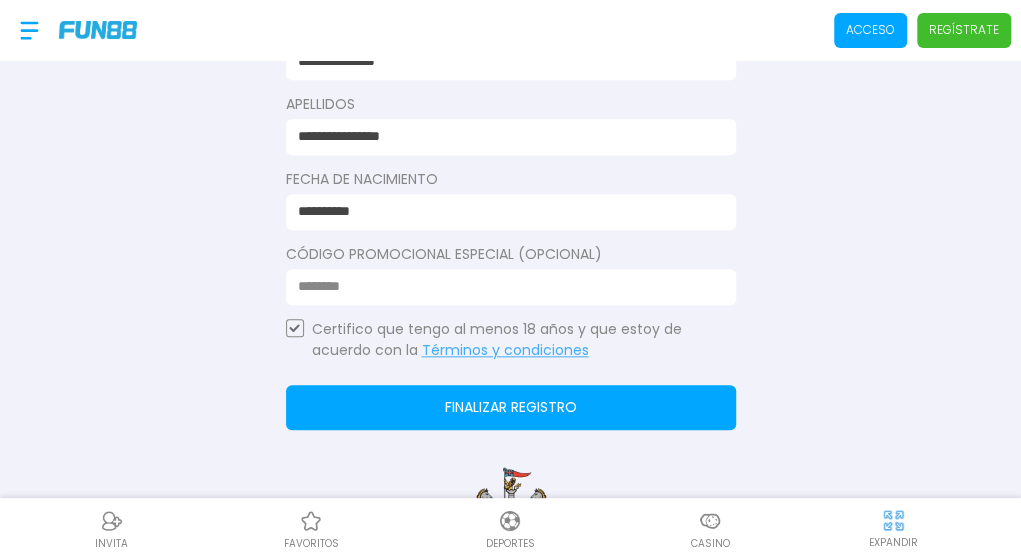 click on "Finalizar registro" at bounding box center (511, 407) 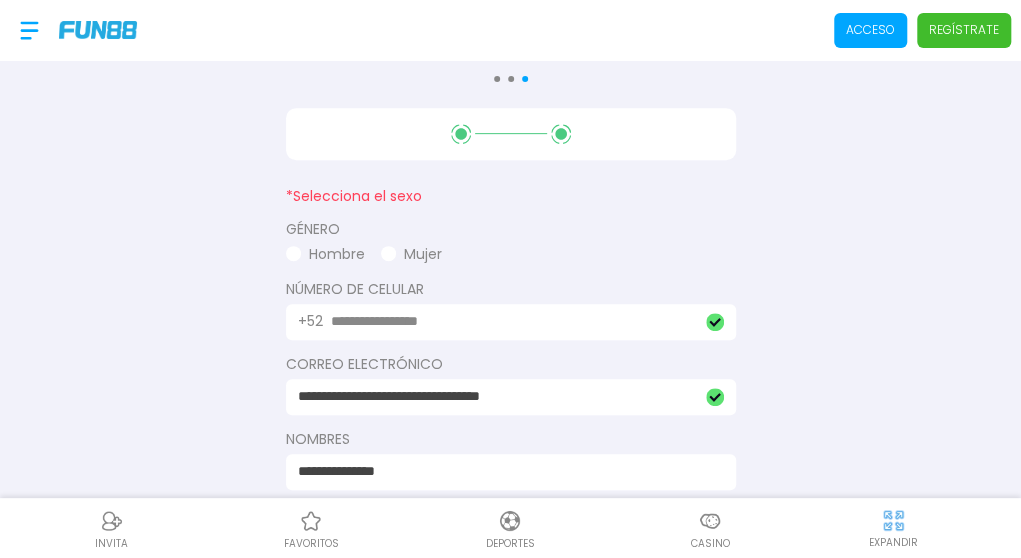 scroll, scrollTop: 279, scrollLeft: 0, axis: vertical 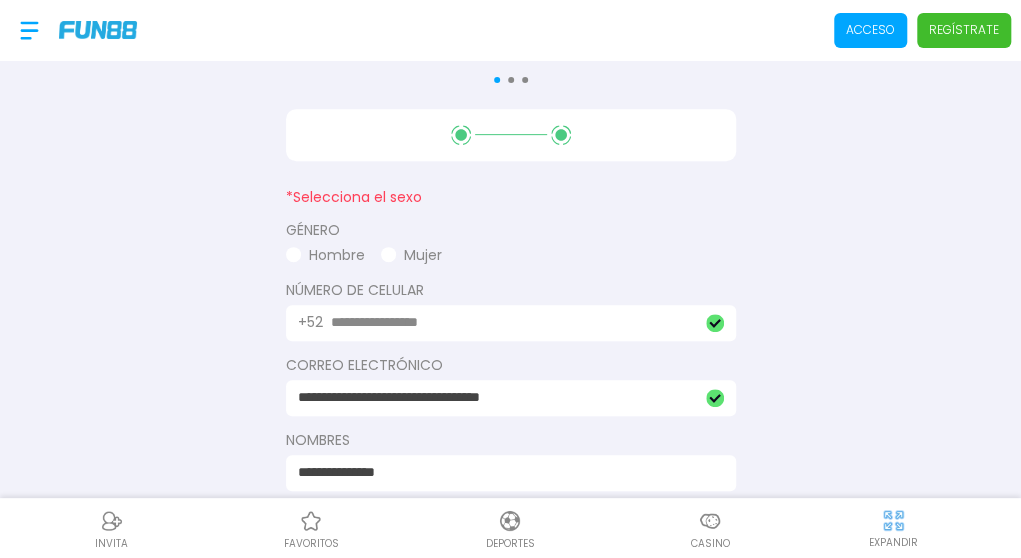 click on "Hombre" at bounding box center [325, 255] 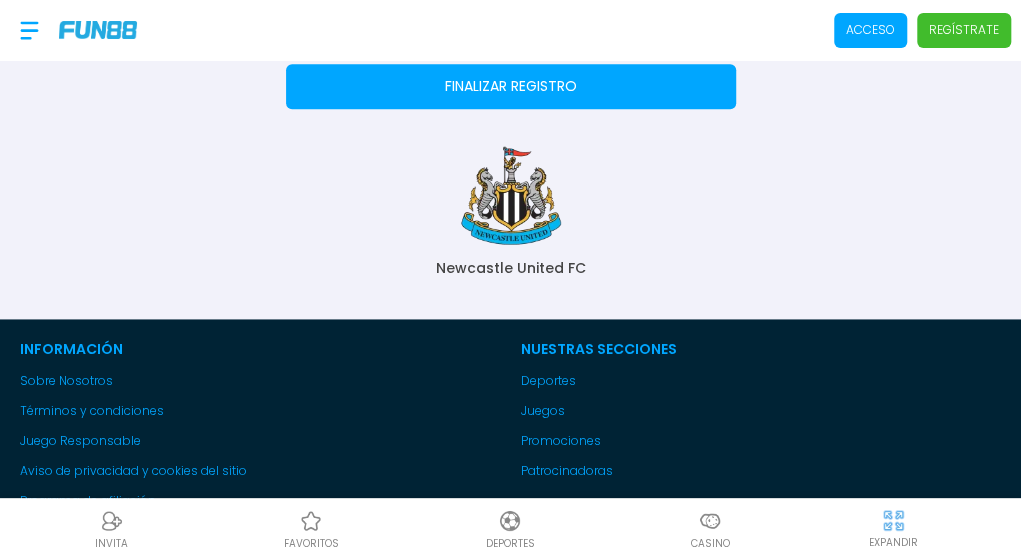 scroll, scrollTop: 1033, scrollLeft: 0, axis: vertical 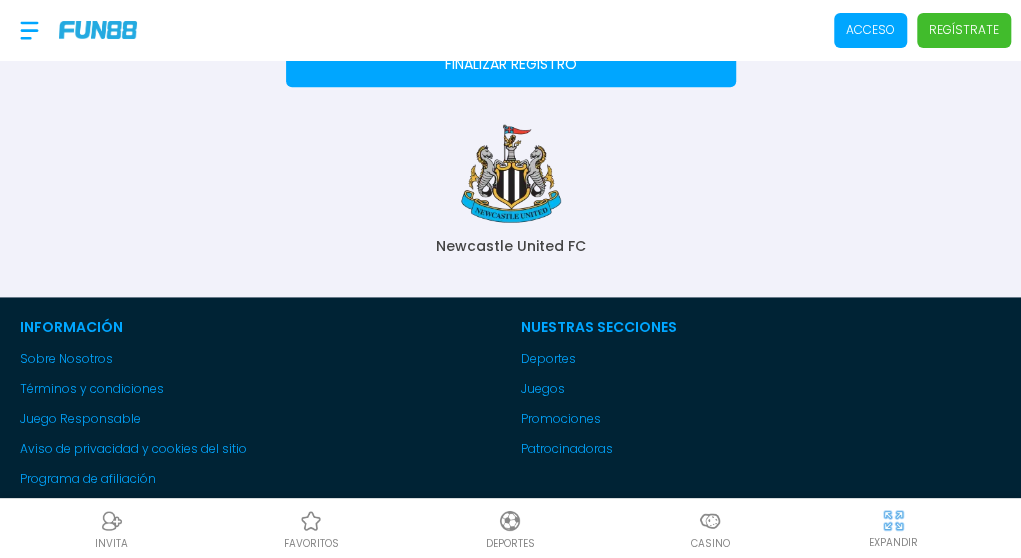 click on "Finalizar registro" at bounding box center [511, 64] 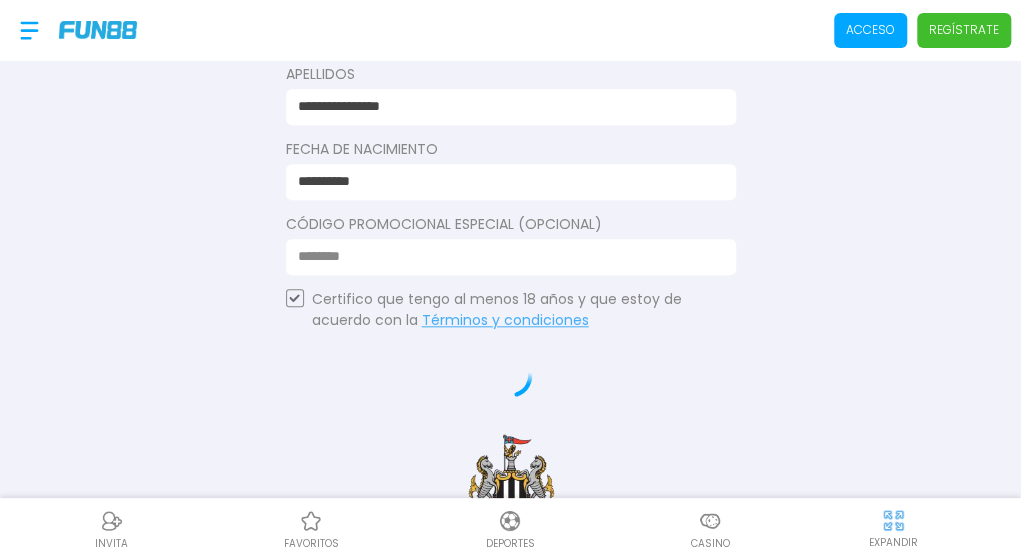 scroll, scrollTop: 674, scrollLeft: 0, axis: vertical 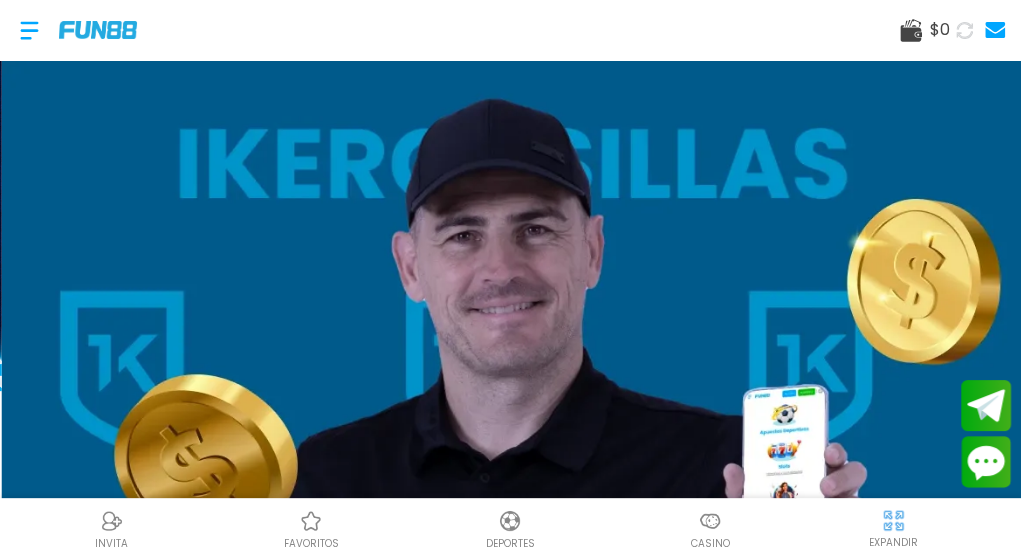 click at bounding box center [29, 30] 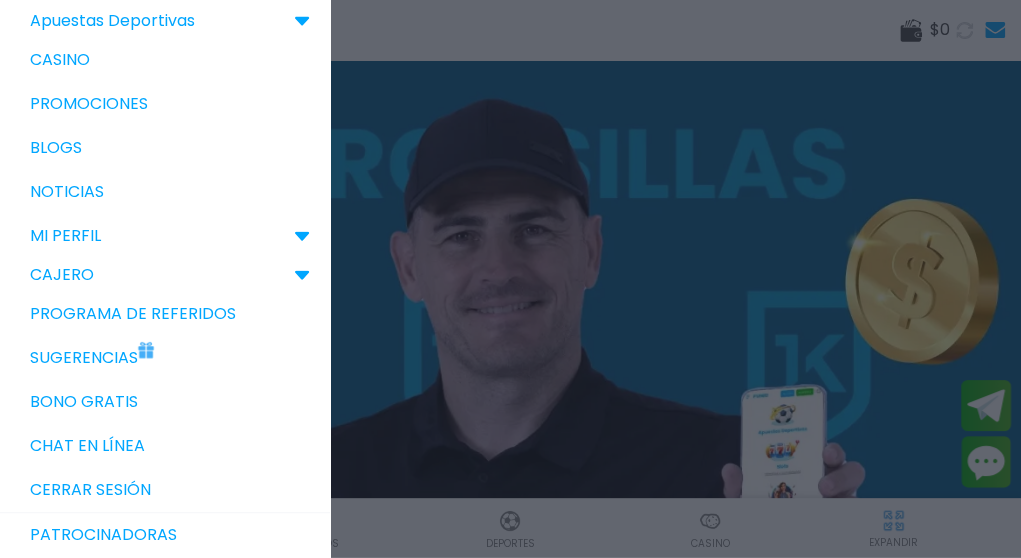 scroll, scrollTop: 187, scrollLeft: 0, axis: vertical 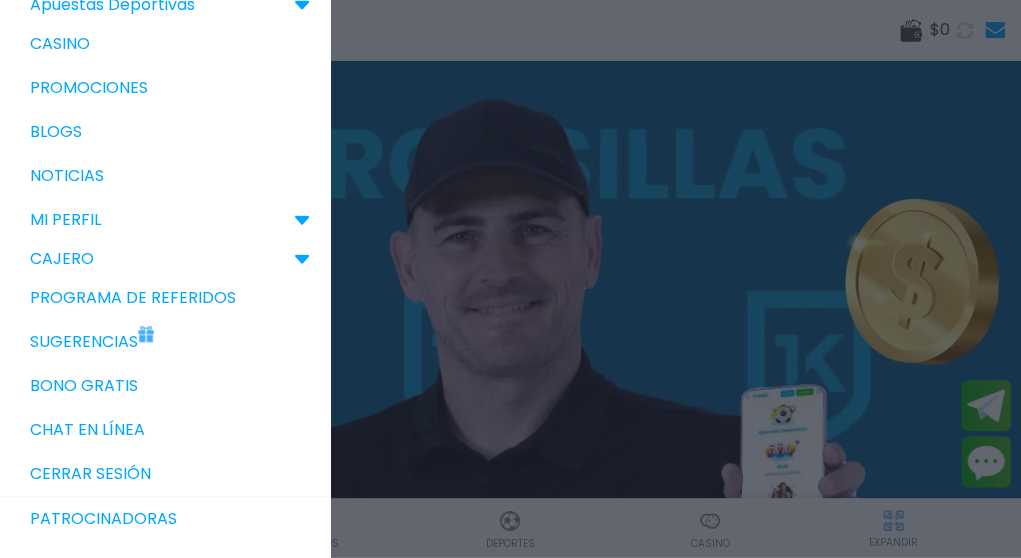 click on "MI PERFIL" at bounding box center [165, 220] 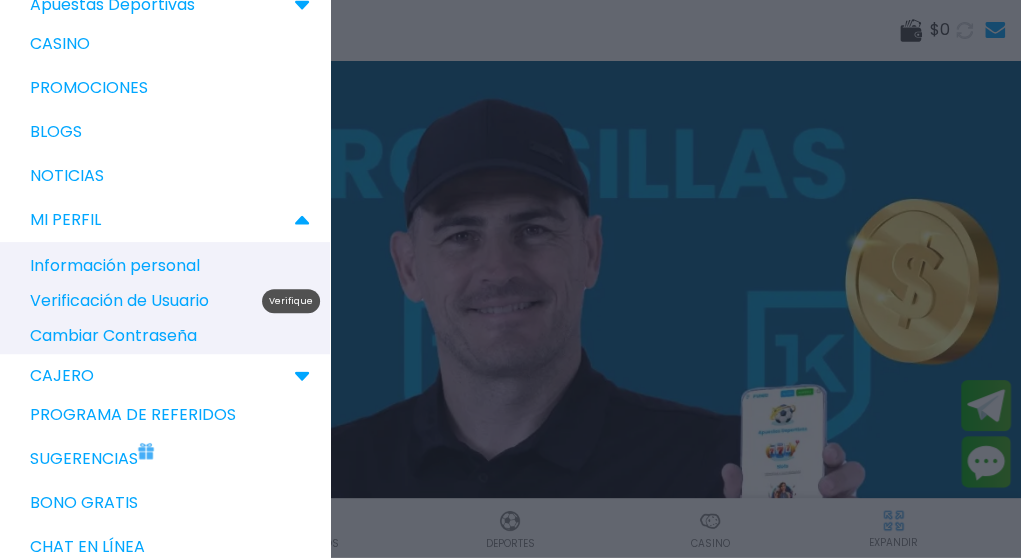 click on "Verificación de Usuario Verifique" at bounding box center [175, 300] 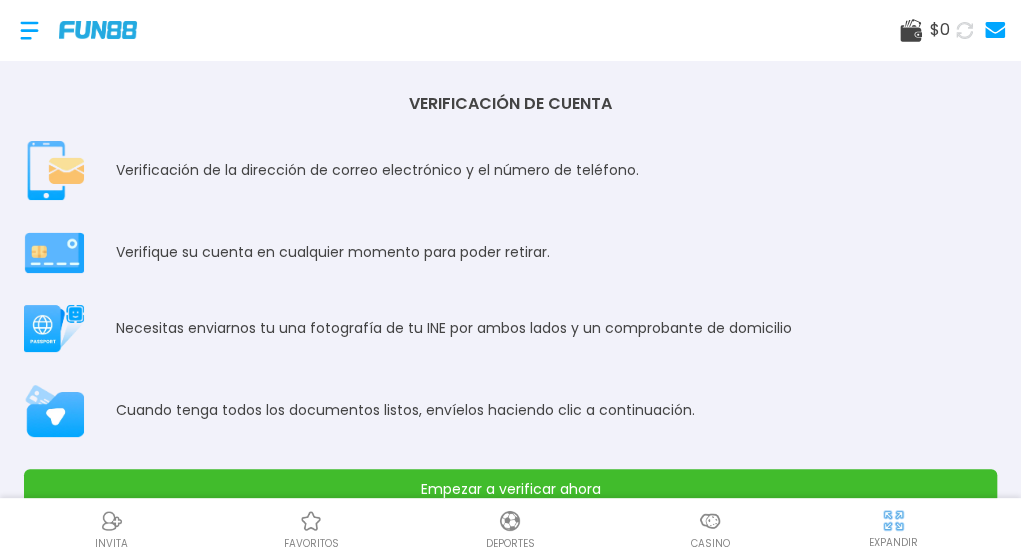 click on "Empezar a verificar ahora" at bounding box center (510, 489) 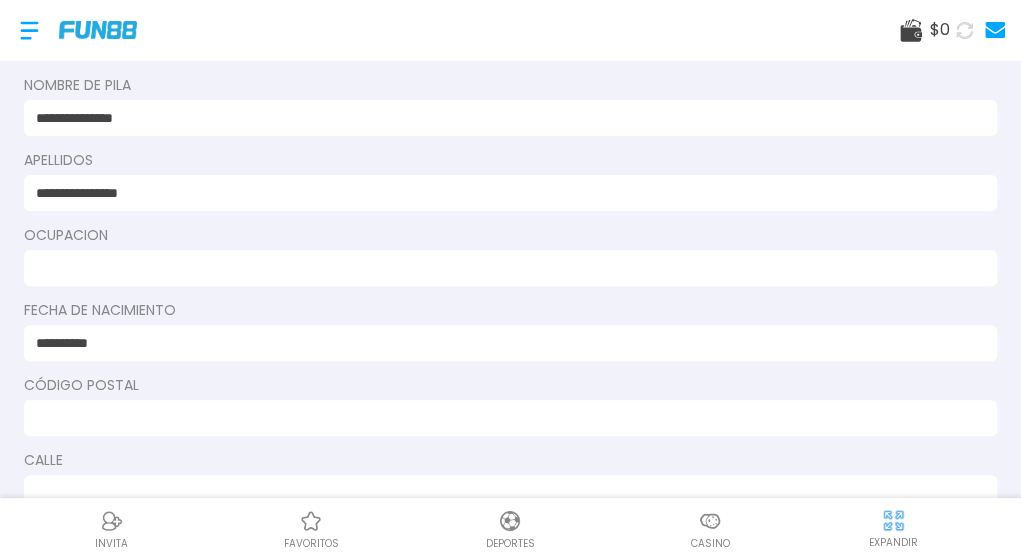 scroll, scrollTop: 171, scrollLeft: 0, axis: vertical 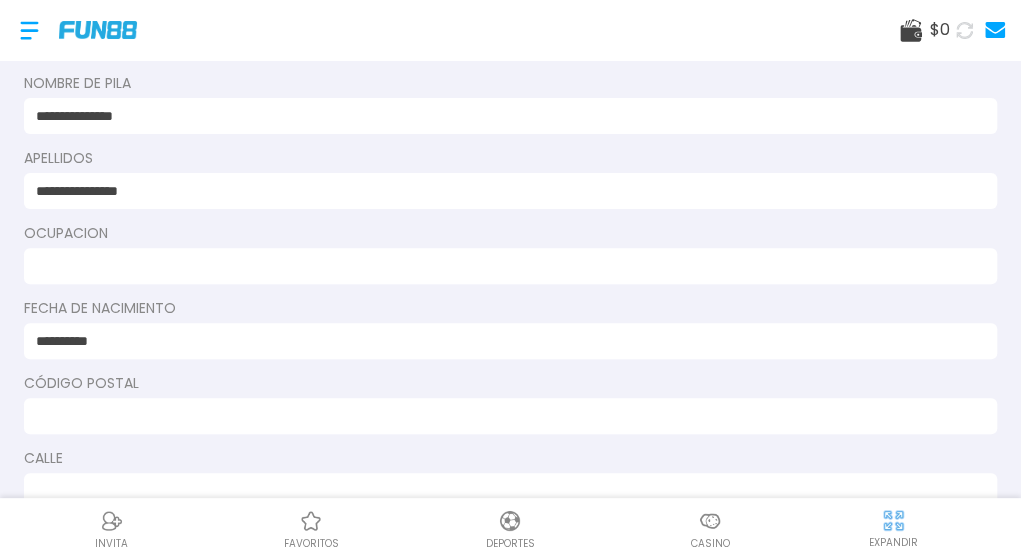 click at bounding box center [510, 266] 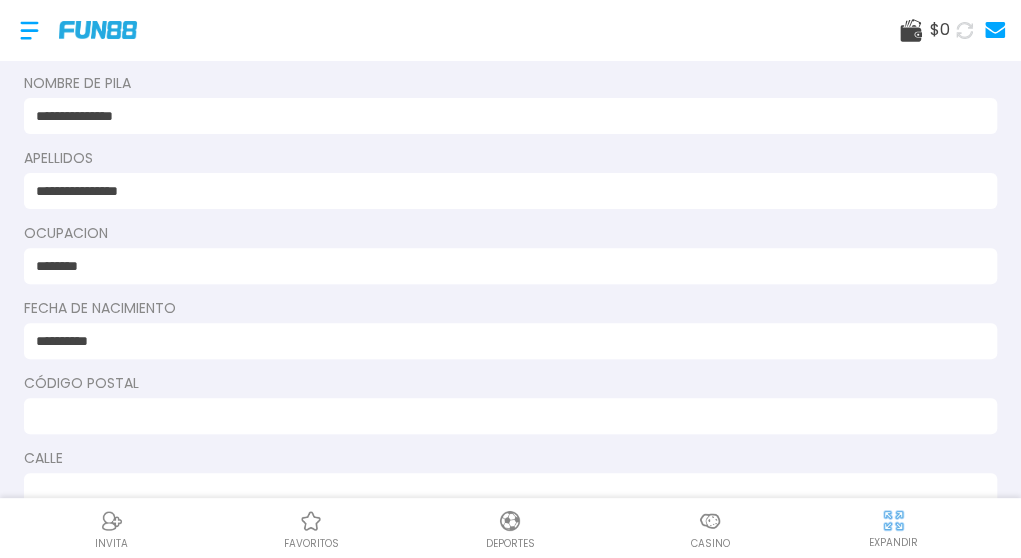 type on "********" 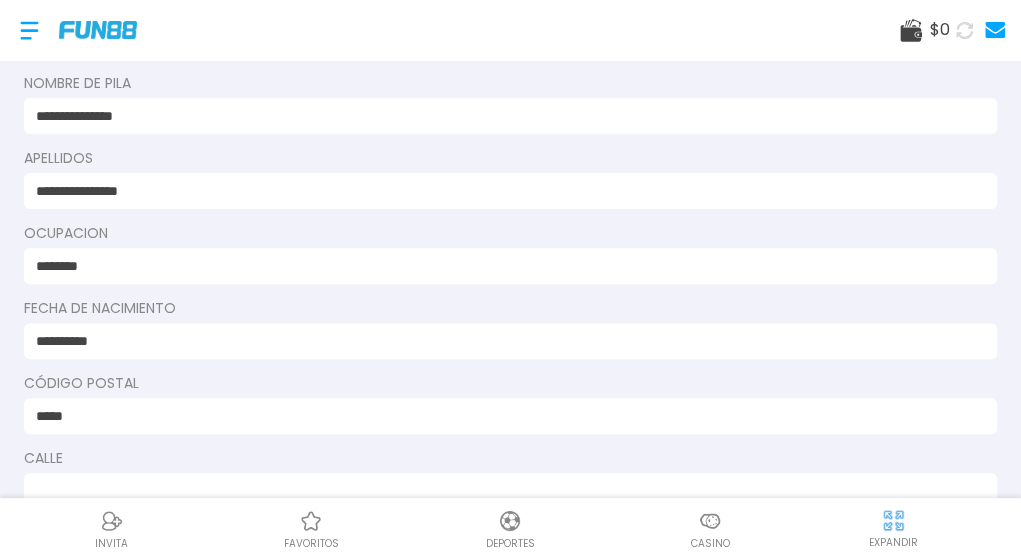 scroll, scrollTop: 293, scrollLeft: 0, axis: vertical 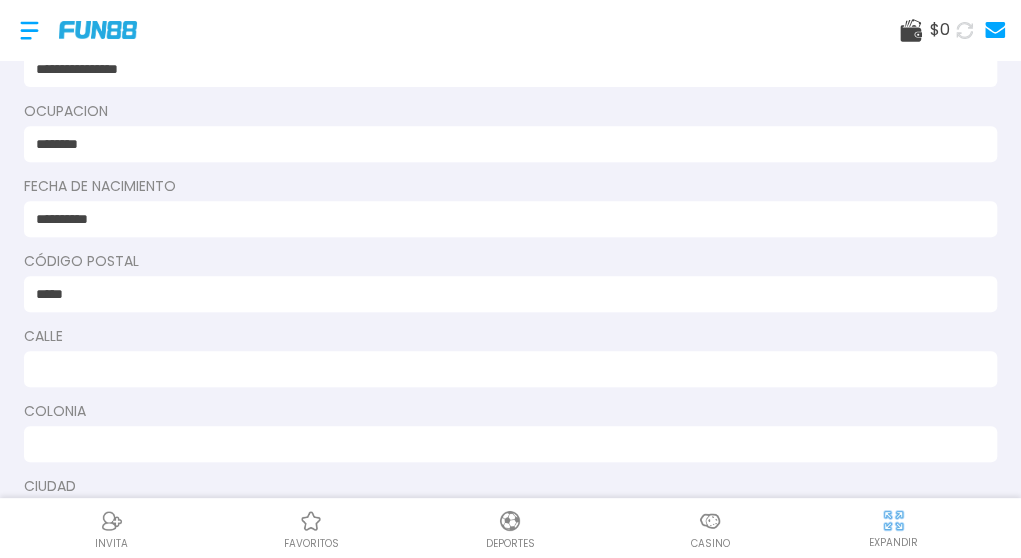 type on "*****" 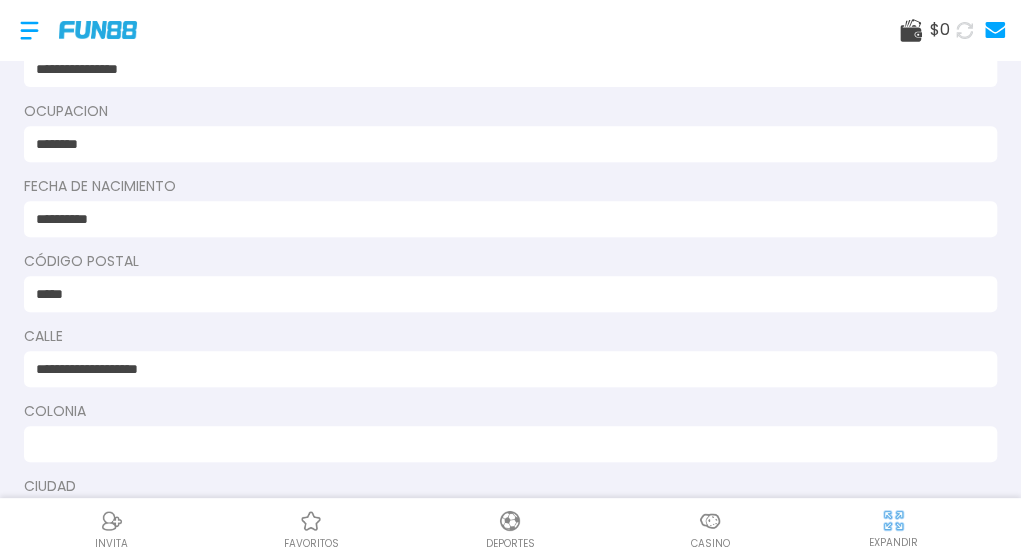 type on "**********" 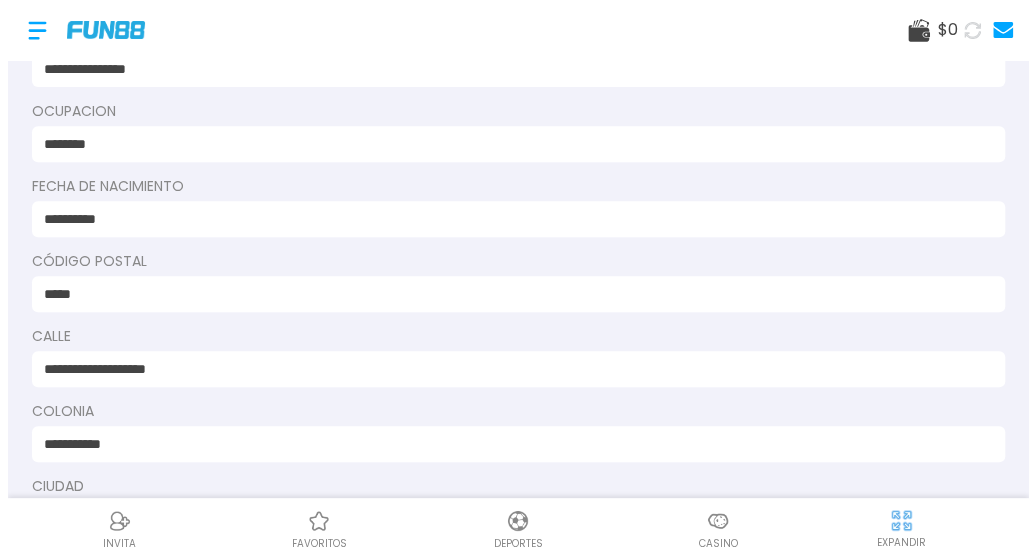 scroll, scrollTop: 503, scrollLeft: 0, axis: vertical 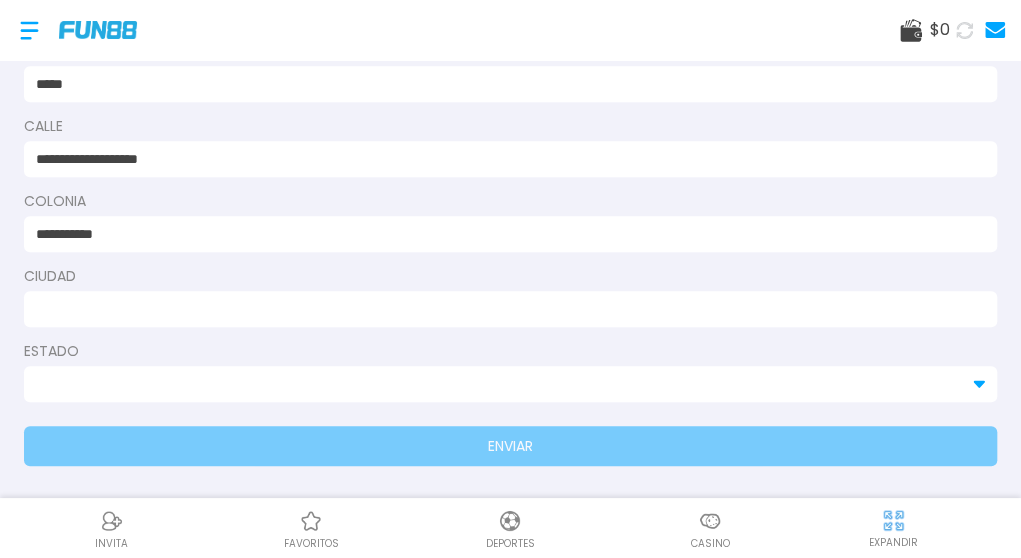 type on "**********" 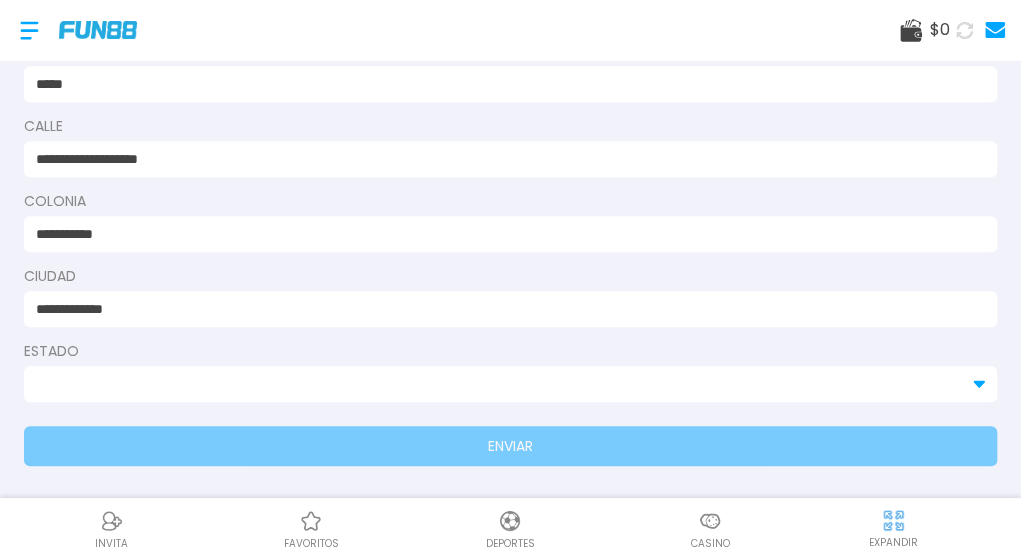 type on "**********" 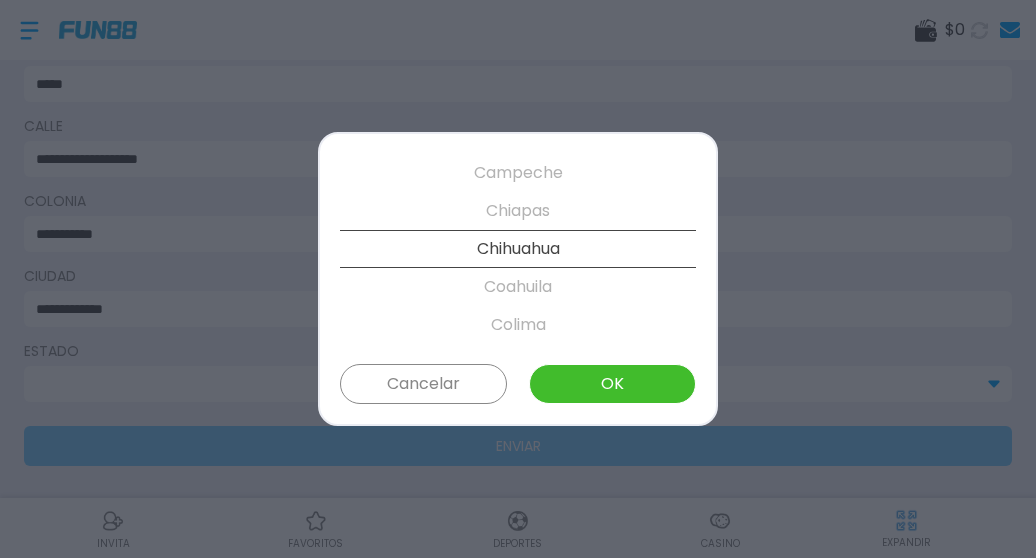 click on "Chiapas" at bounding box center (518, 211) 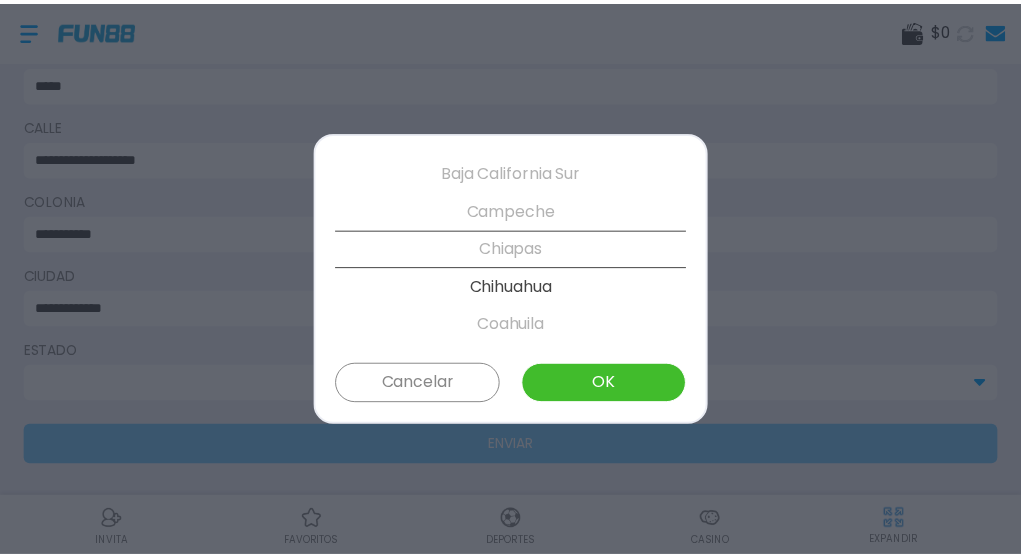 scroll, scrollTop: 190, scrollLeft: 0, axis: vertical 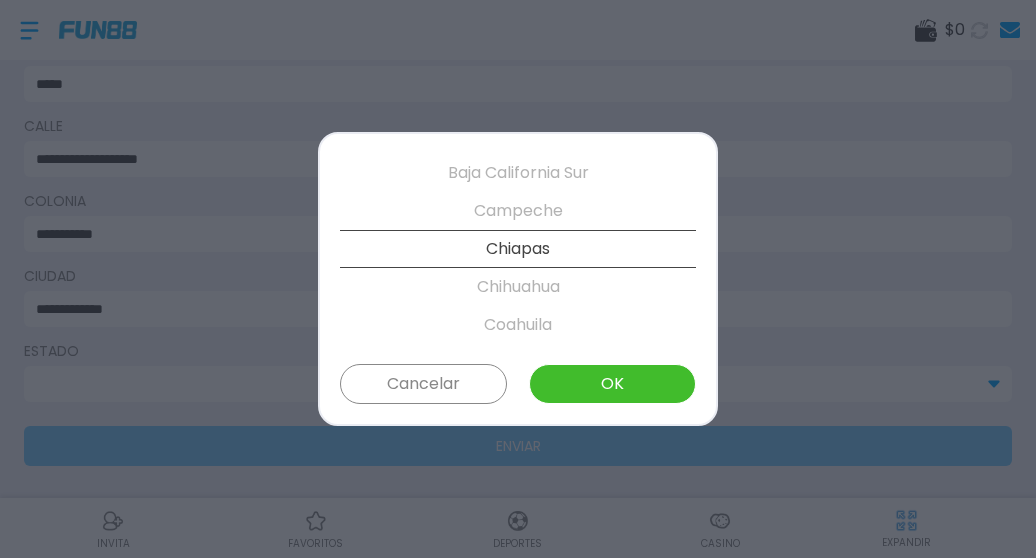click on "OK" at bounding box center [612, 384] 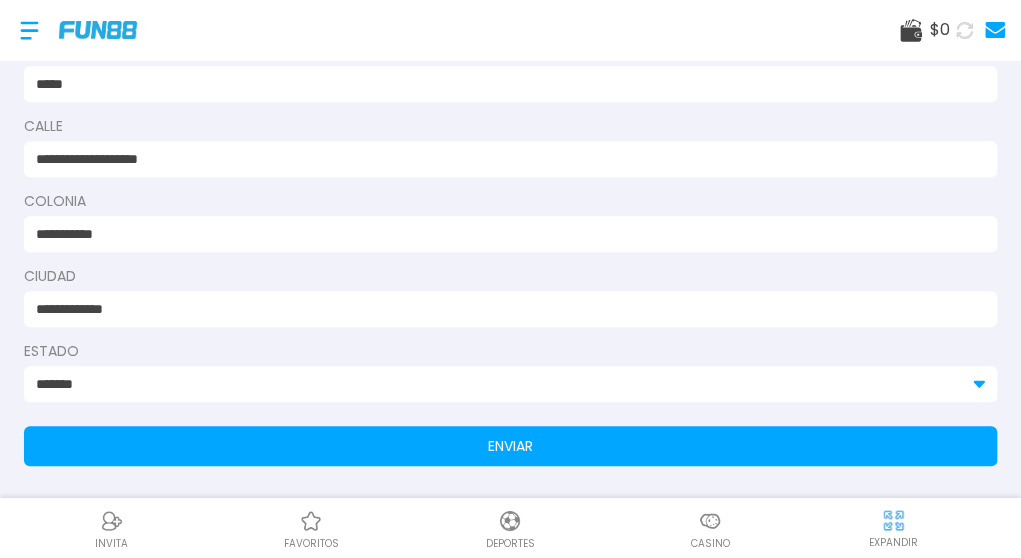 click on "ENVIAR" at bounding box center (510, 446) 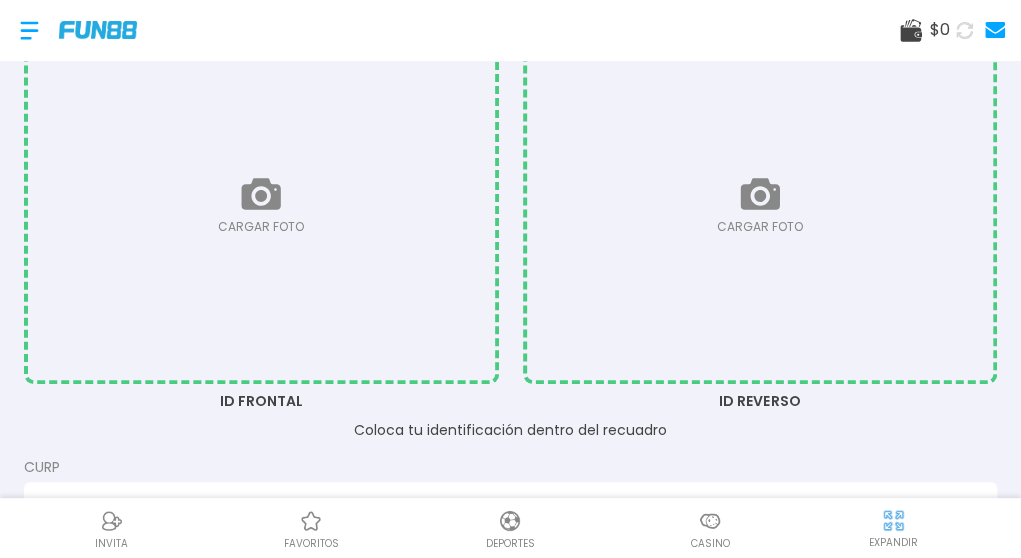 scroll, scrollTop: 316, scrollLeft: 0, axis: vertical 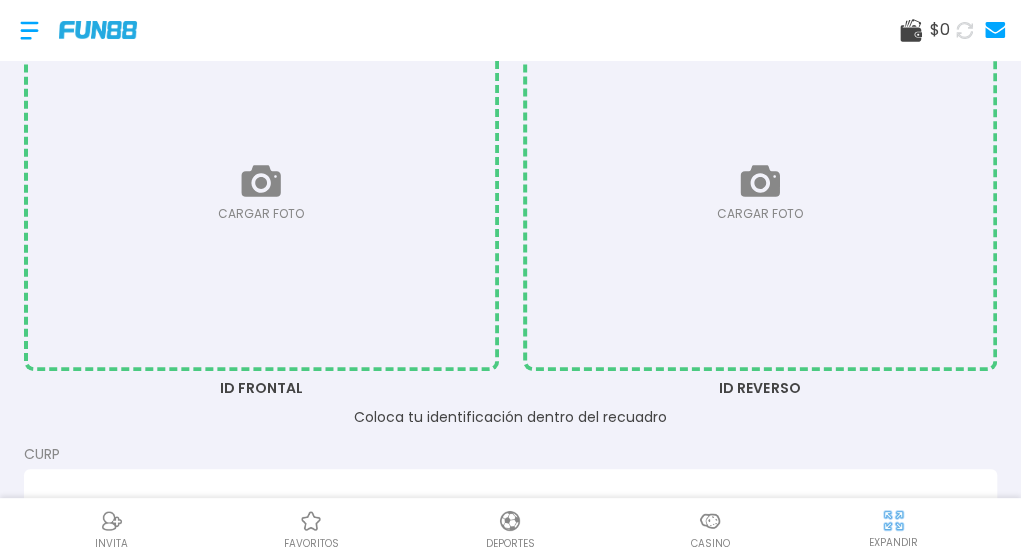 click at bounding box center (261, 192) 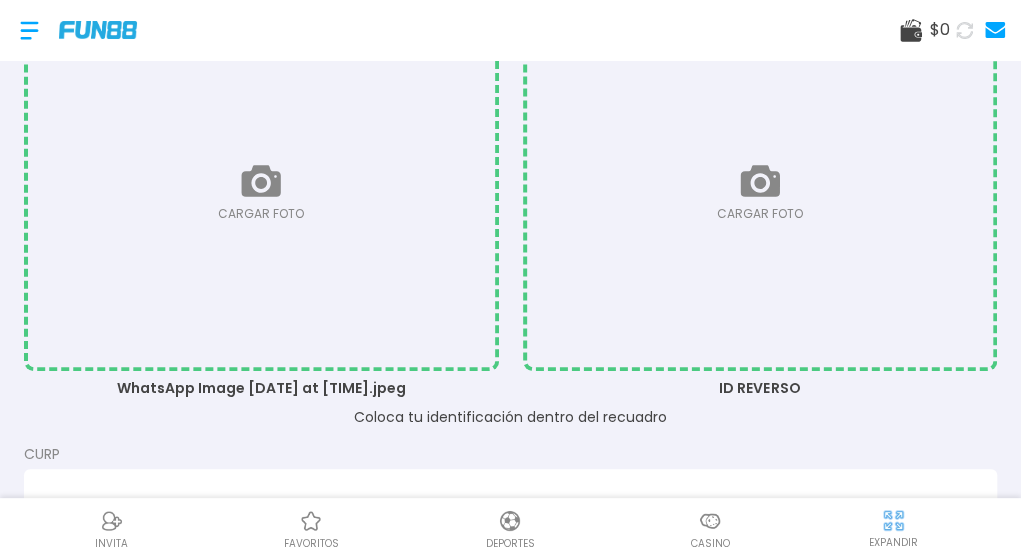 click at bounding box center [760, 192] 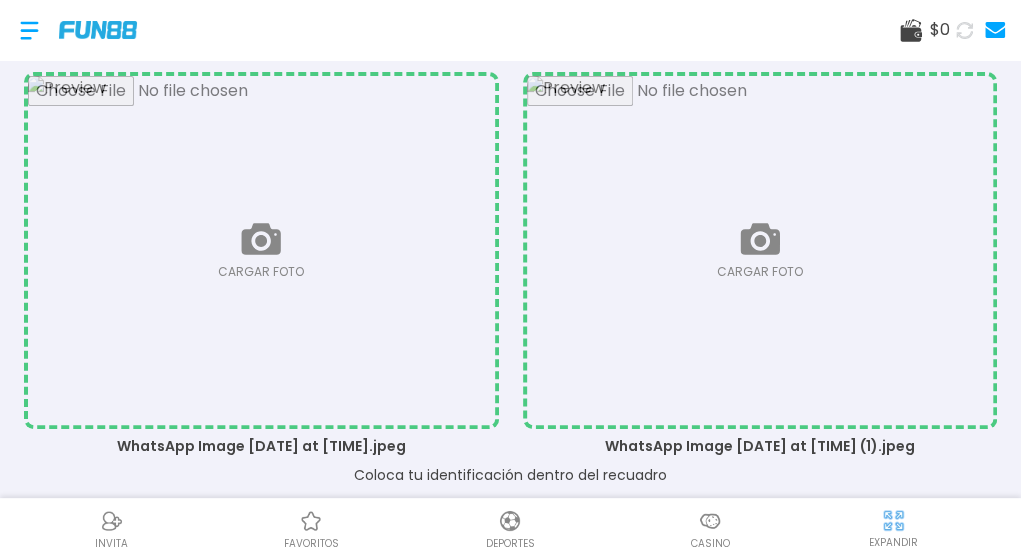 scroll, scrollTop: 255, scrollLeft: 0, axis: vertical 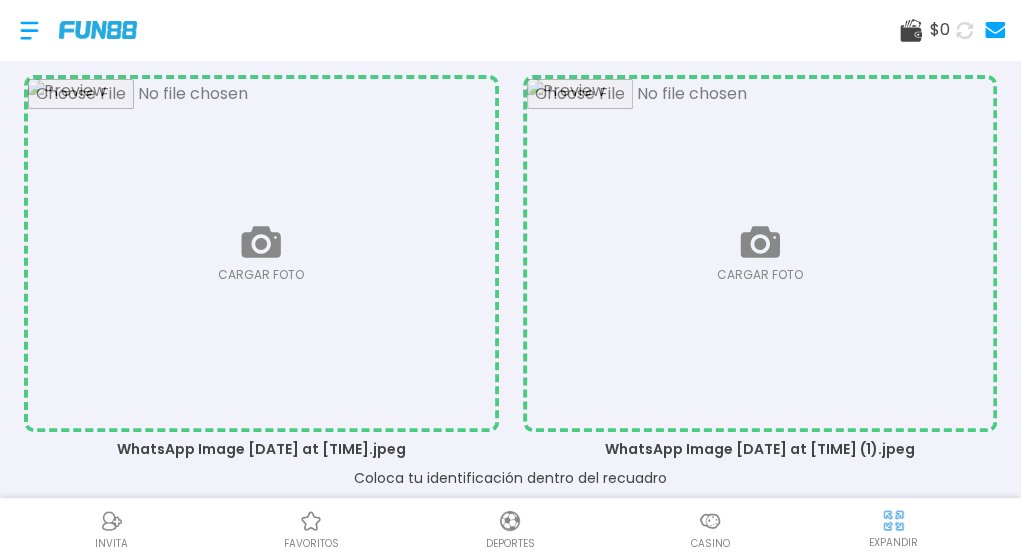 click at bounding box center (261, 253) 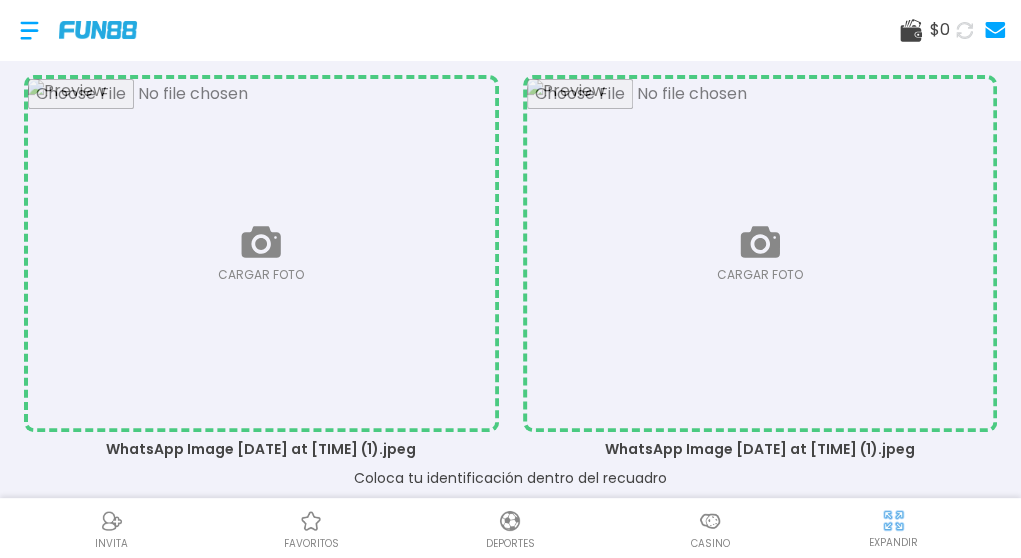 click at bounding box center (261, 253) 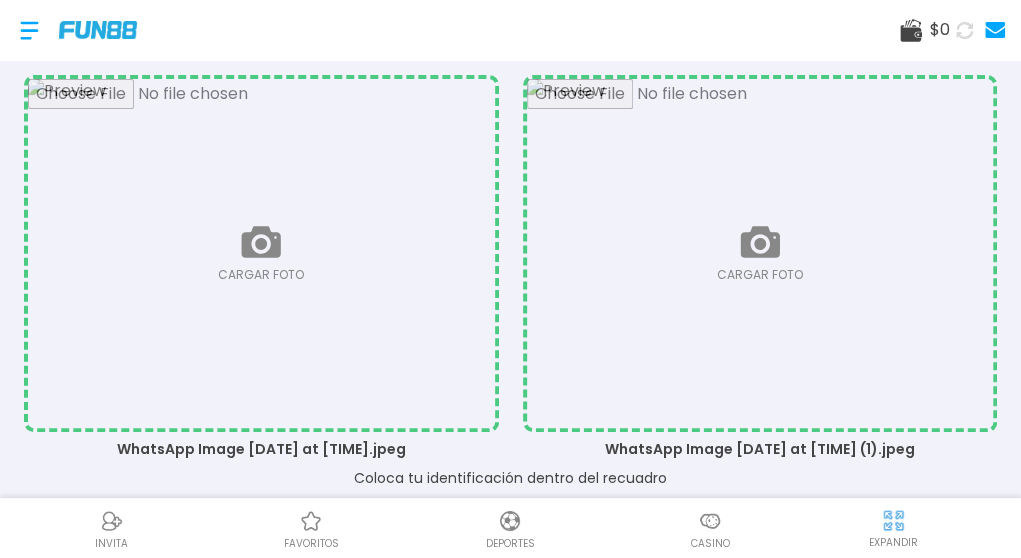 click at bounding box center (760, 253) 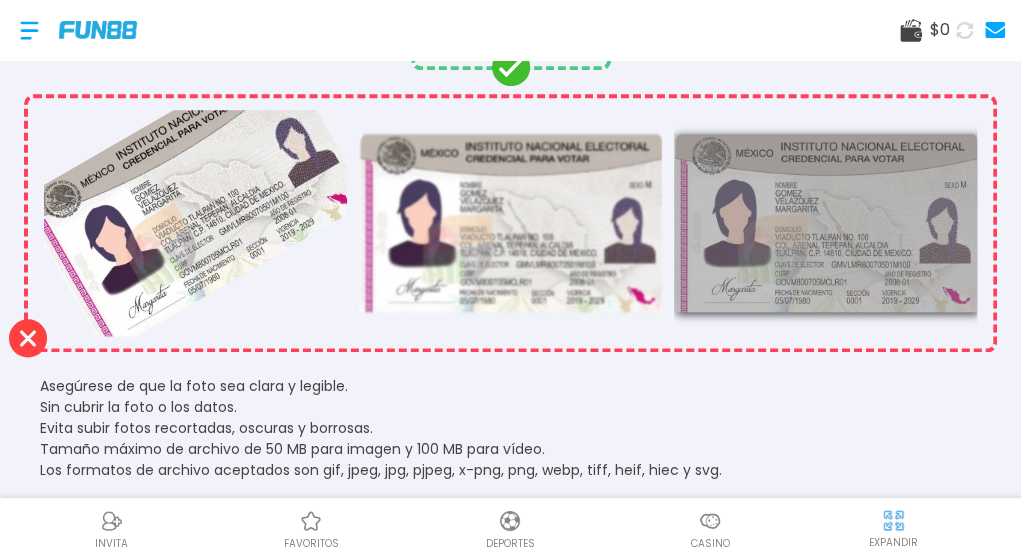 scroll, scrollTop: 861, scrollLeft: 0, axis: vertical 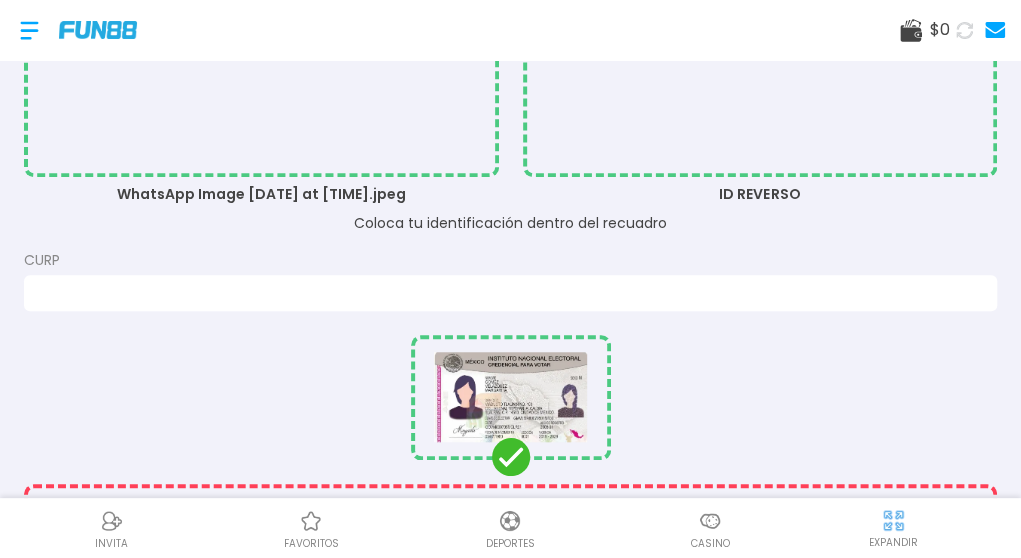 click at bounding box center (760, -2) 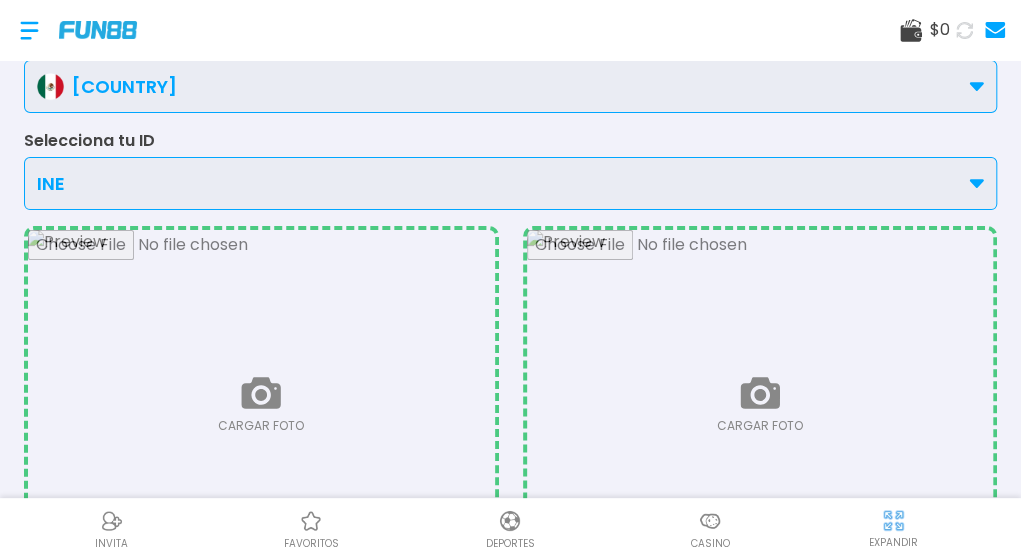 scroll, scrollTop: 7, scrollLeft: 0, axis: vertical 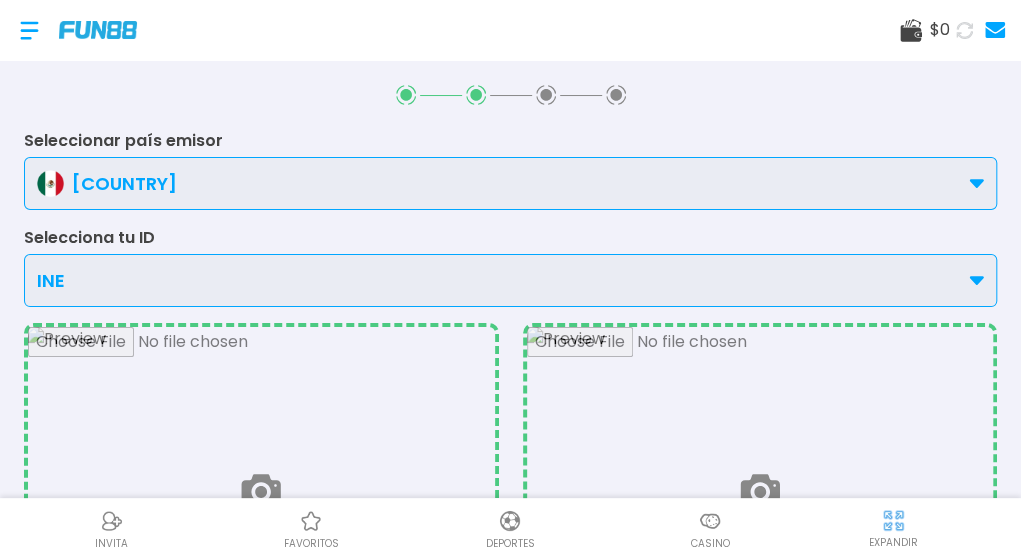 click at bounding box center (760, 501) 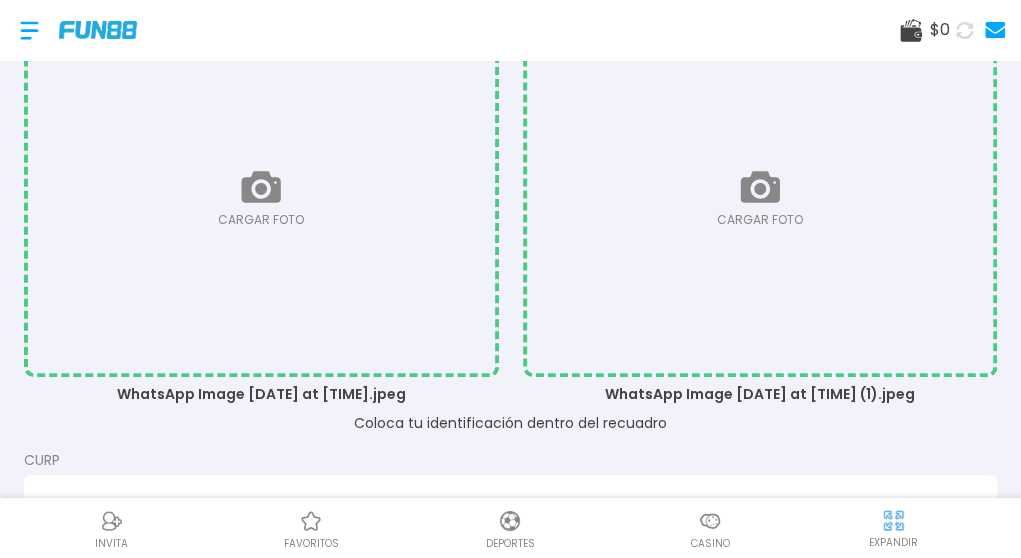 scroll, scrollTop: 312, scrollLeft: 0, axis: vertical 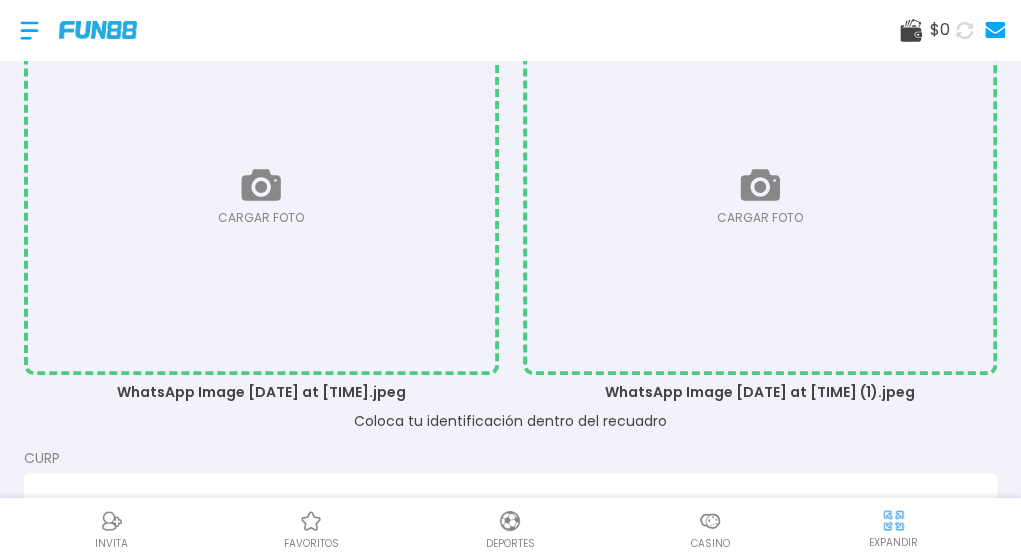 click at bounding box center (760, 196) 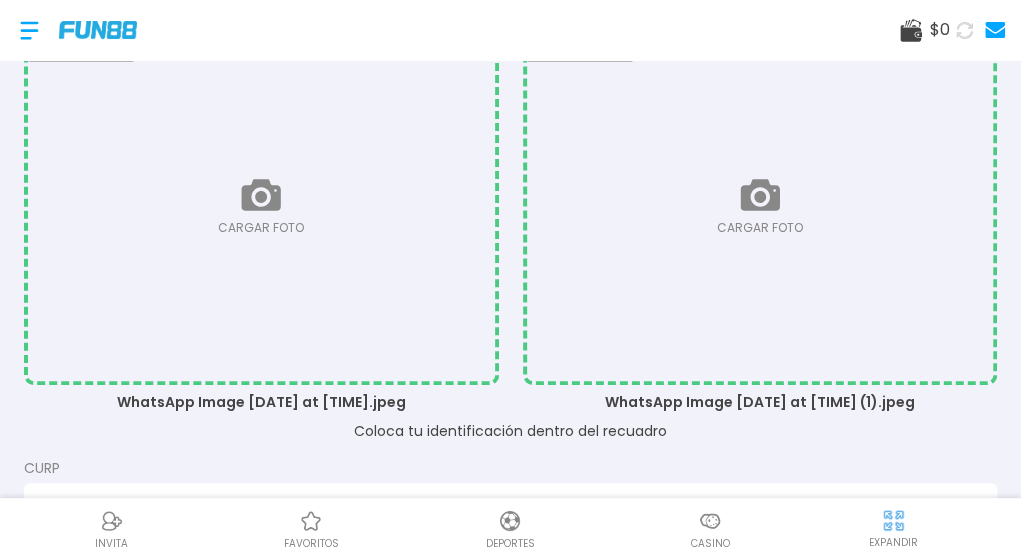 scroll, scrollTop: 290, scrollLeft: 0, axis: vertical 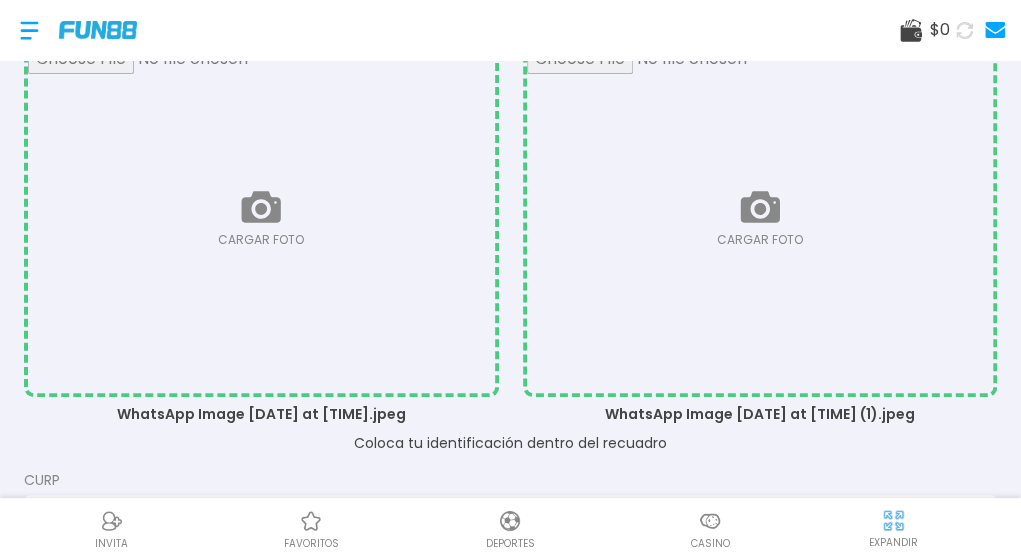 click at bounding box center (760, 218) 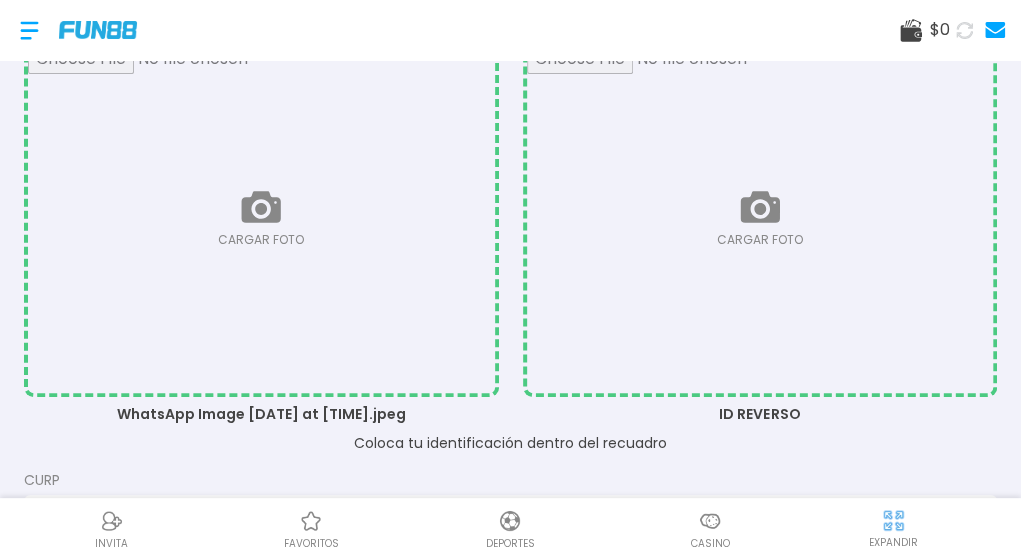 click at bounding box center [760, 218] 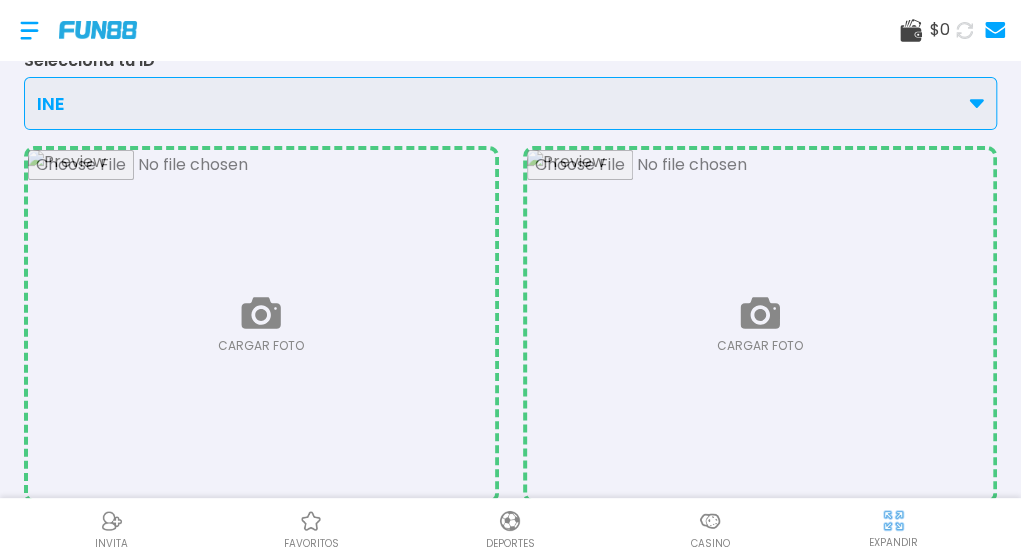 scroll, scrollTop: 181, scrollLeft: 0, axis: vertical 